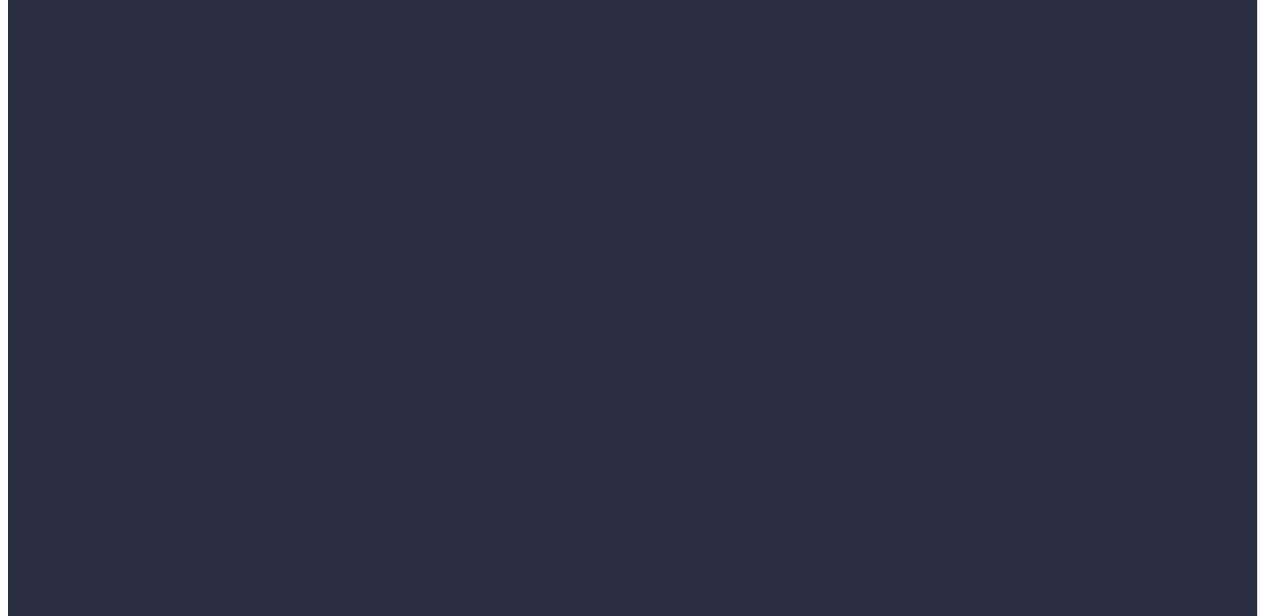 scroll, scrollTop: 0, scrollLeft: 0, axis: both 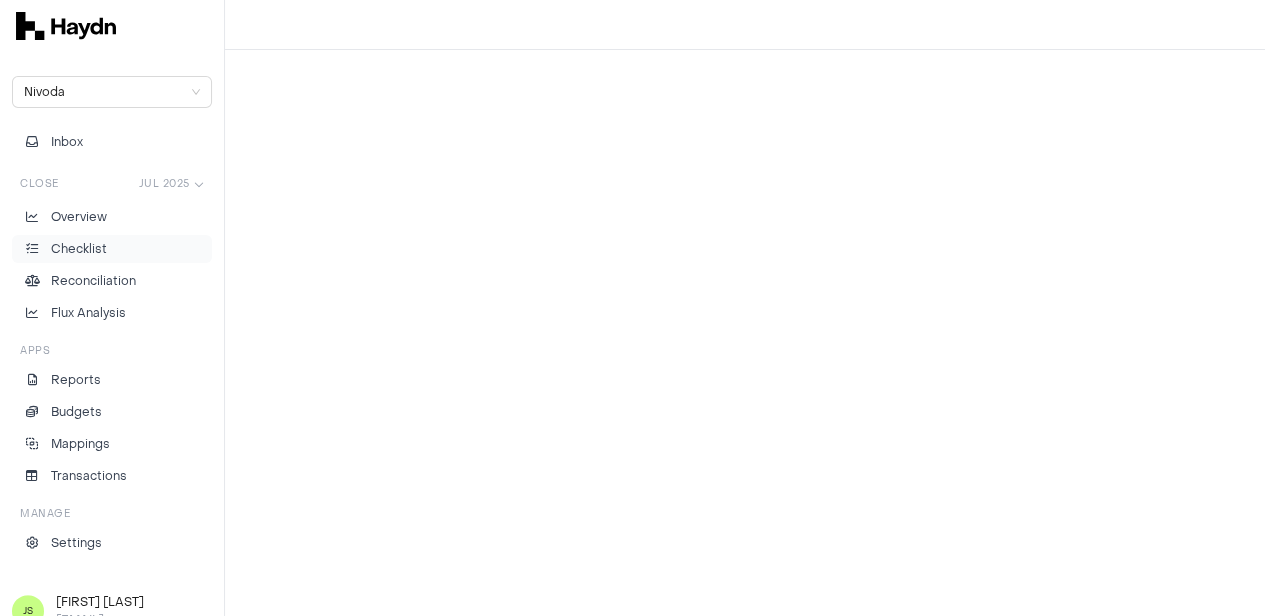 click on "Checklist" at bounding box center (112, 249) 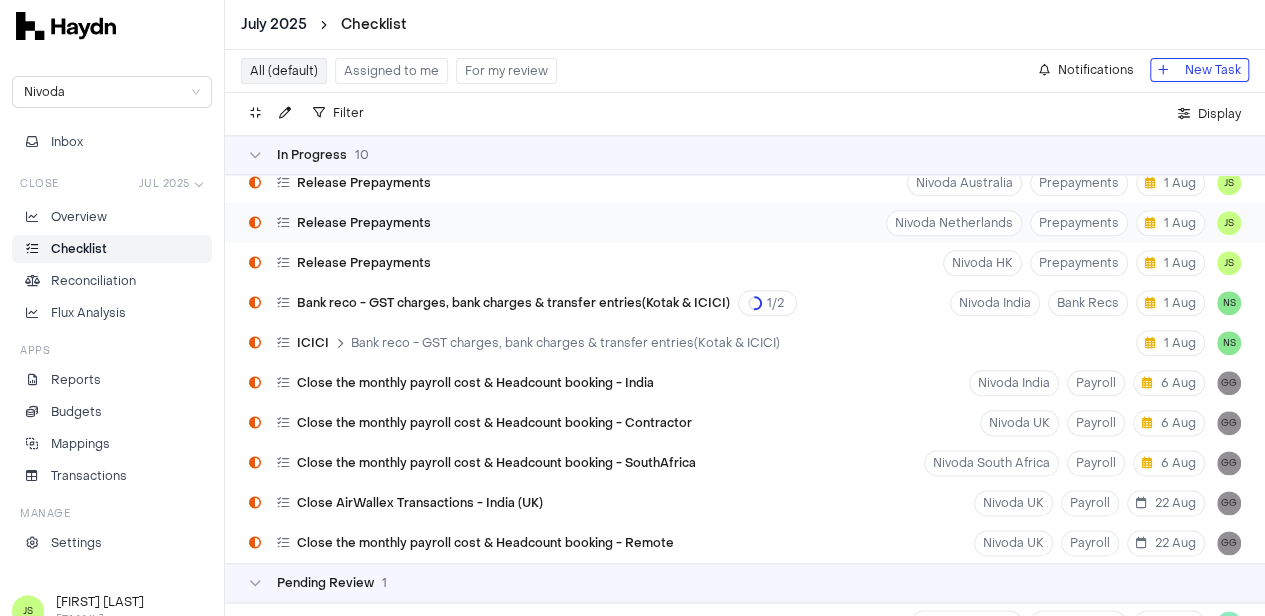 scroll, scrollTop: 8600, scrollLeft: 0, axis: vertical 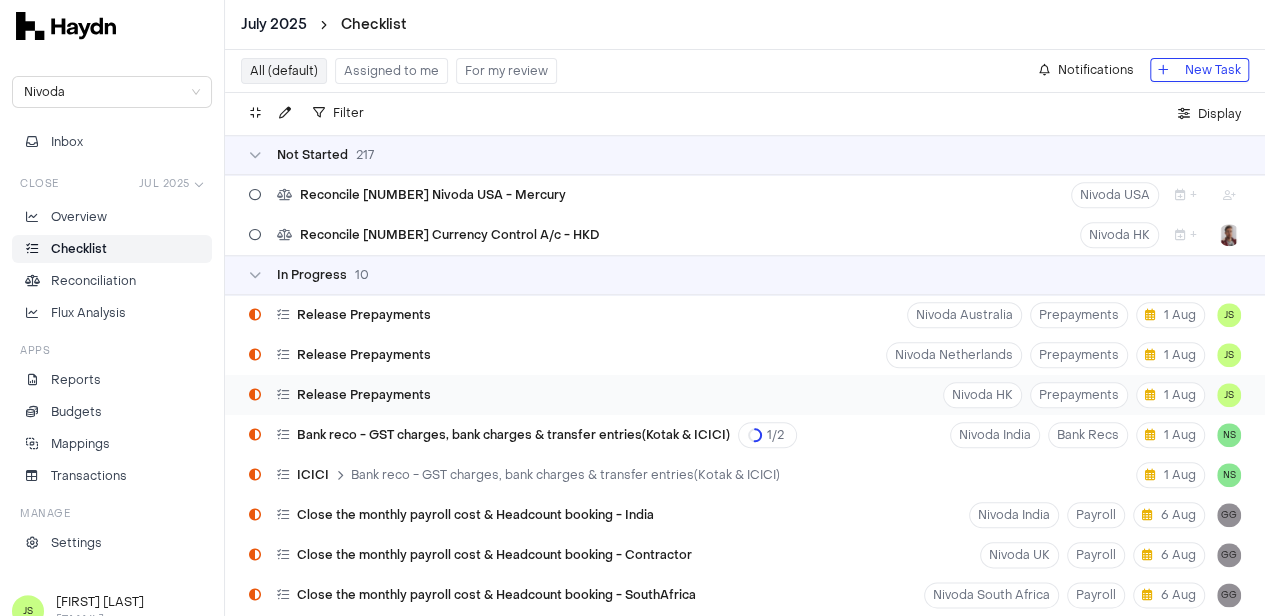 click on "Release Prepayments Nivoda HK Prepayments 1 Aug JS" at bounding box center (745, 395) 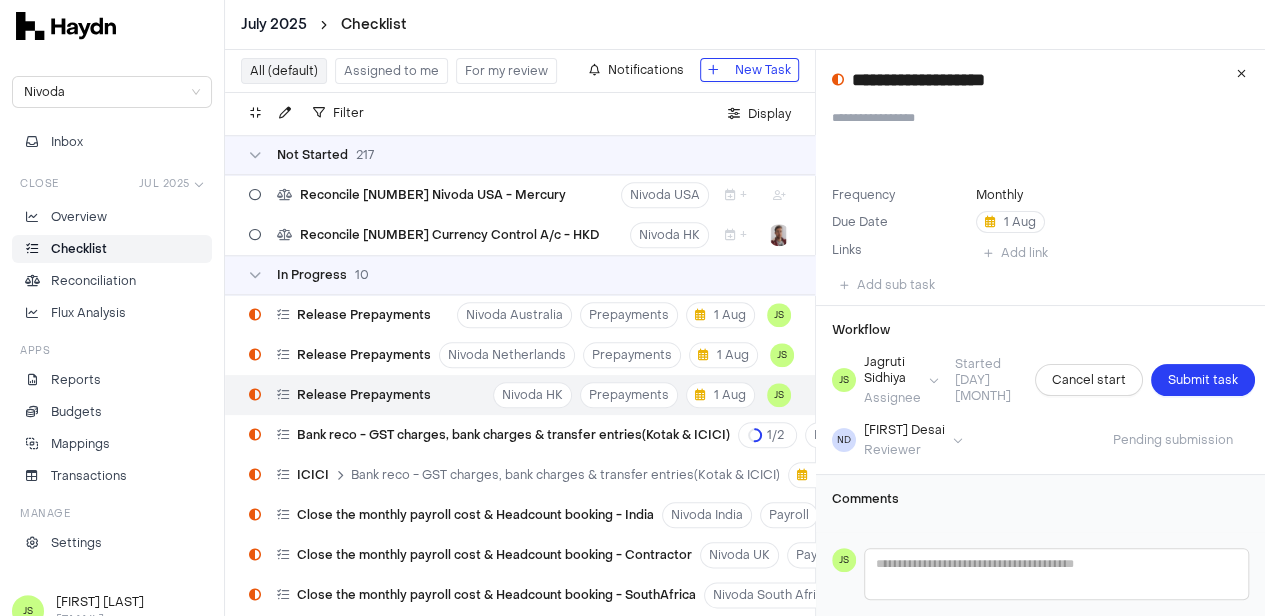 scroll, scrollTop: 6, scrollLeft: 0, axis: vertical 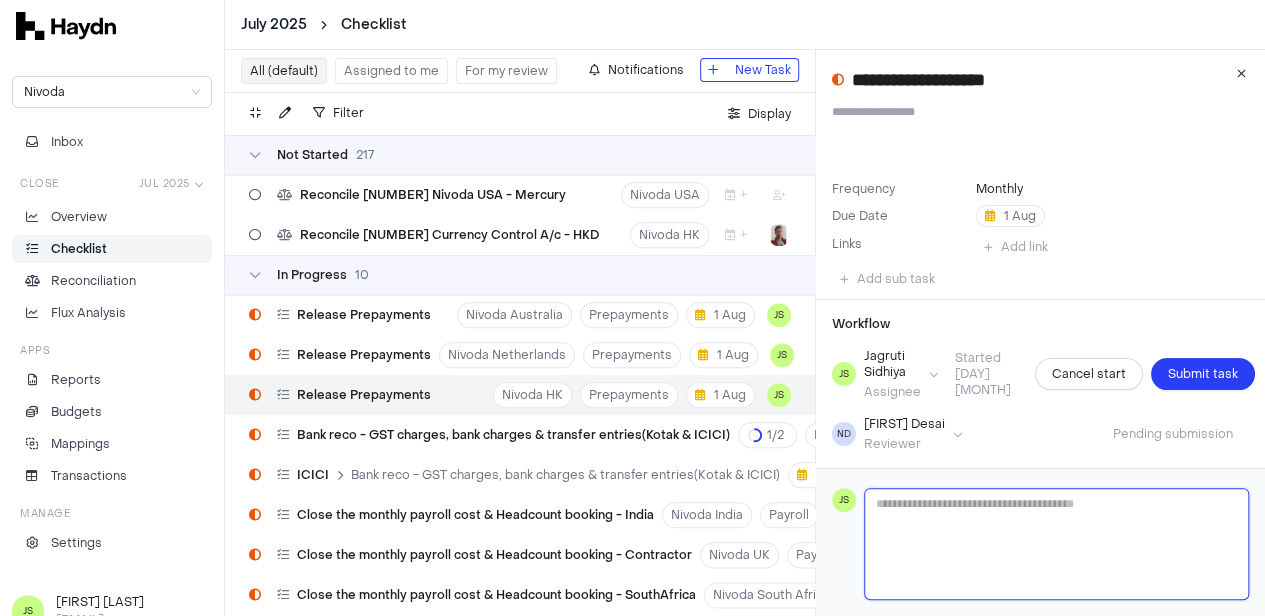 click at bounding box center (1056, 544) 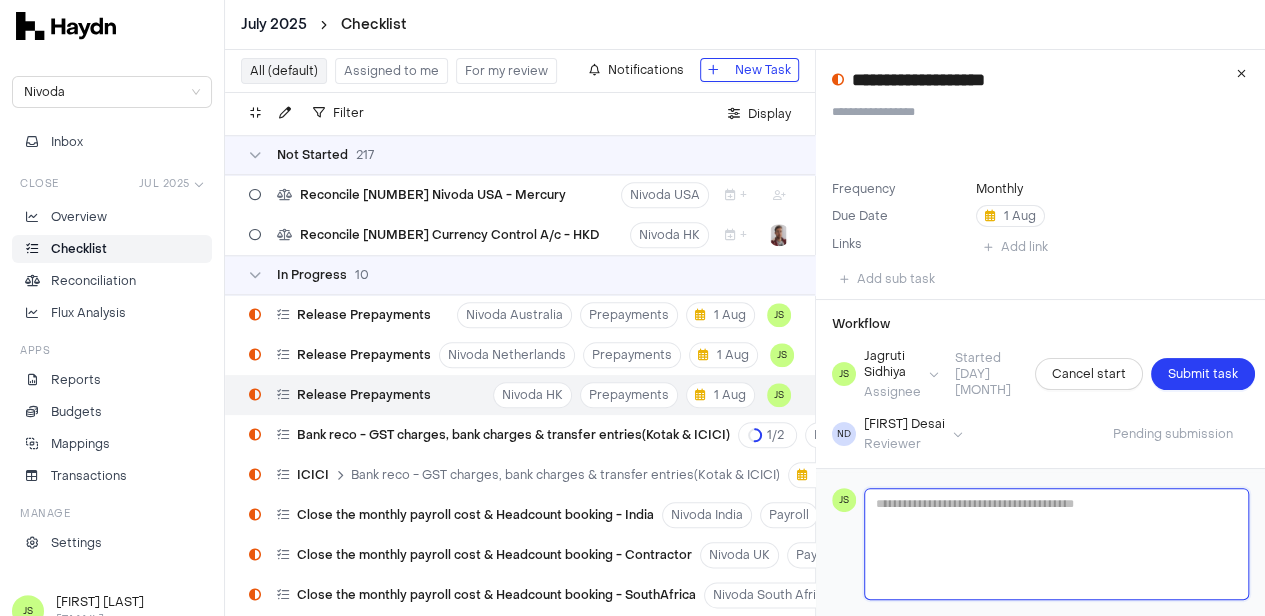 type 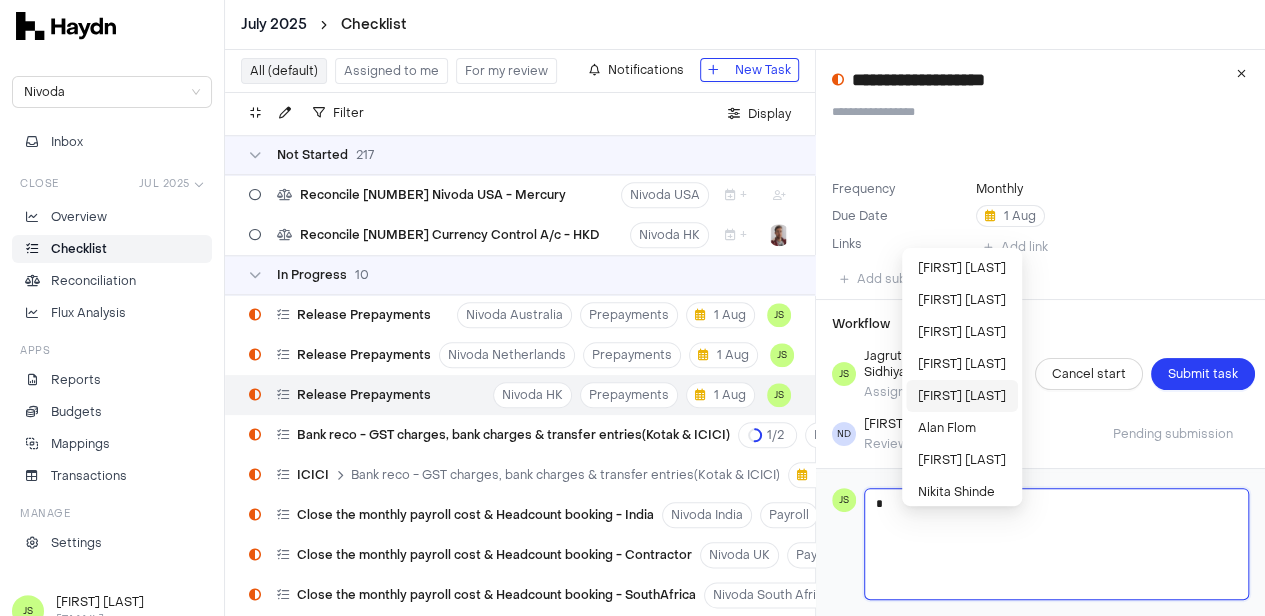 scroll, scrollTop: 198, scrollLeft: 0, axis: vertical 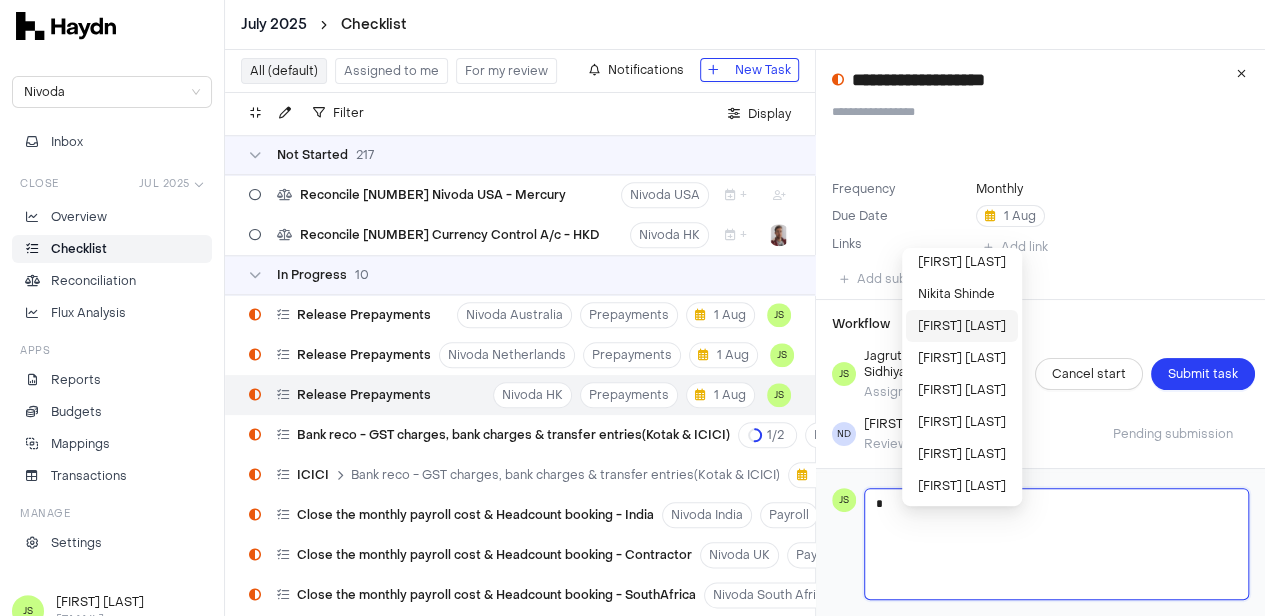 type on "*" 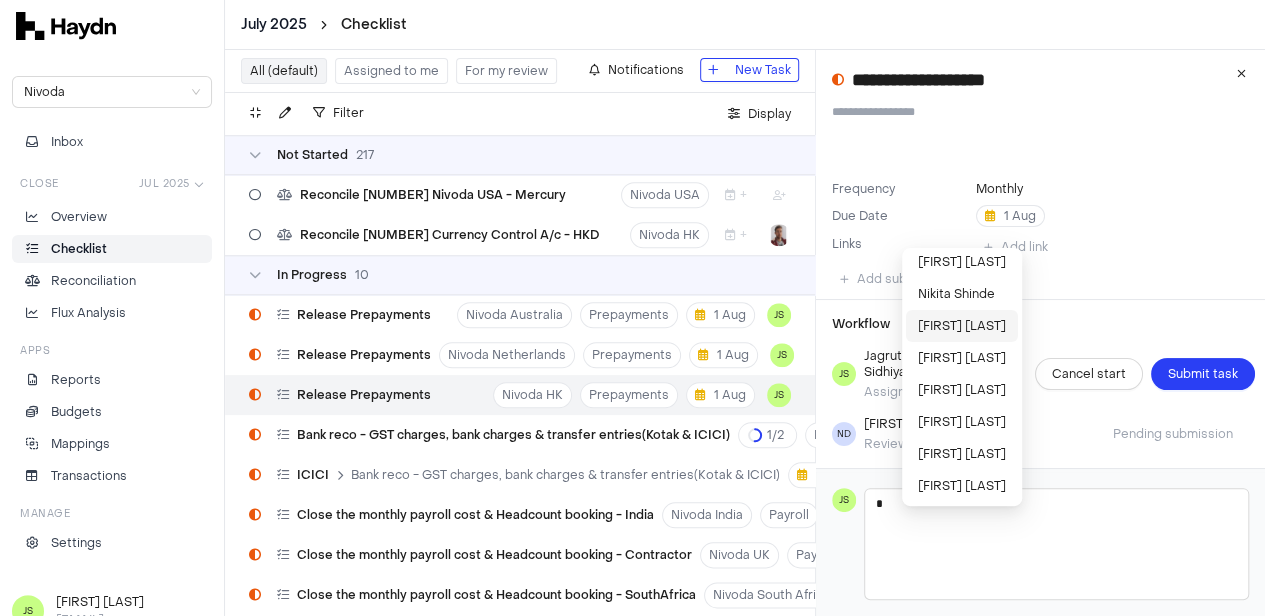 click on "[FIRST] [LAST]" at bounding box center [962, 326] 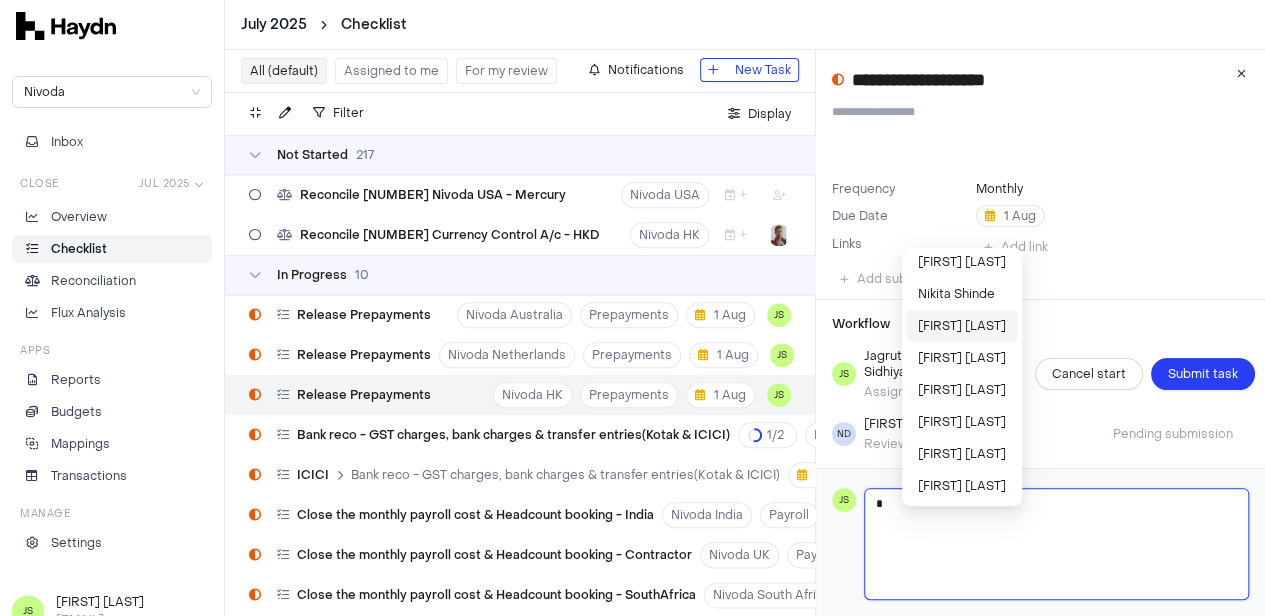 type 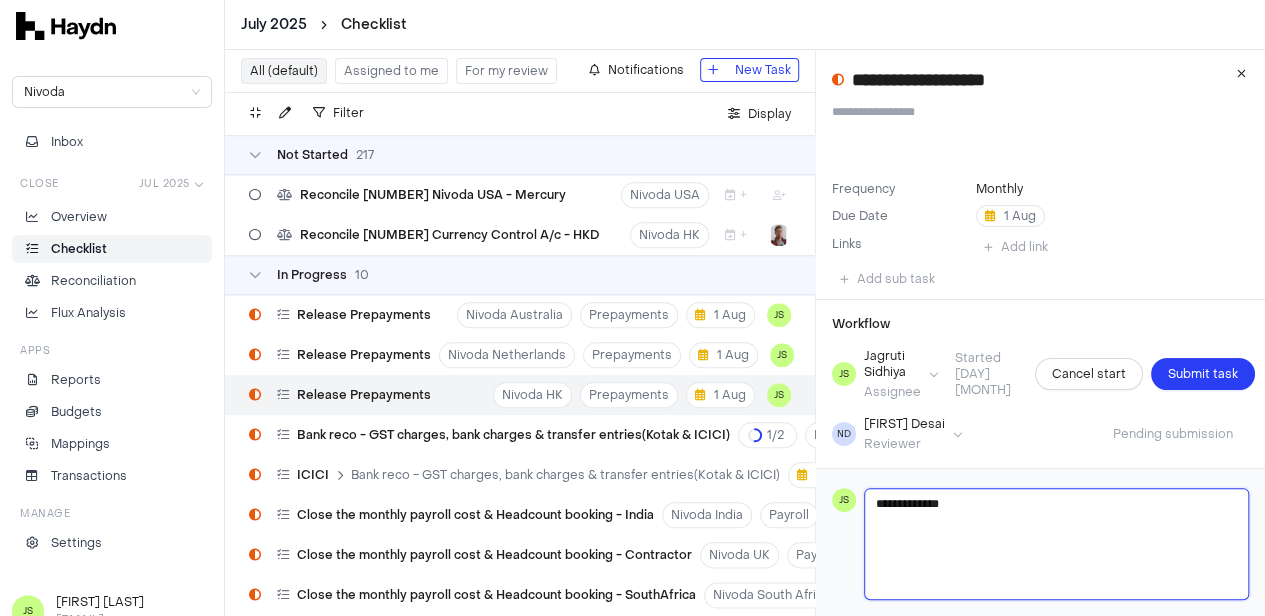 type 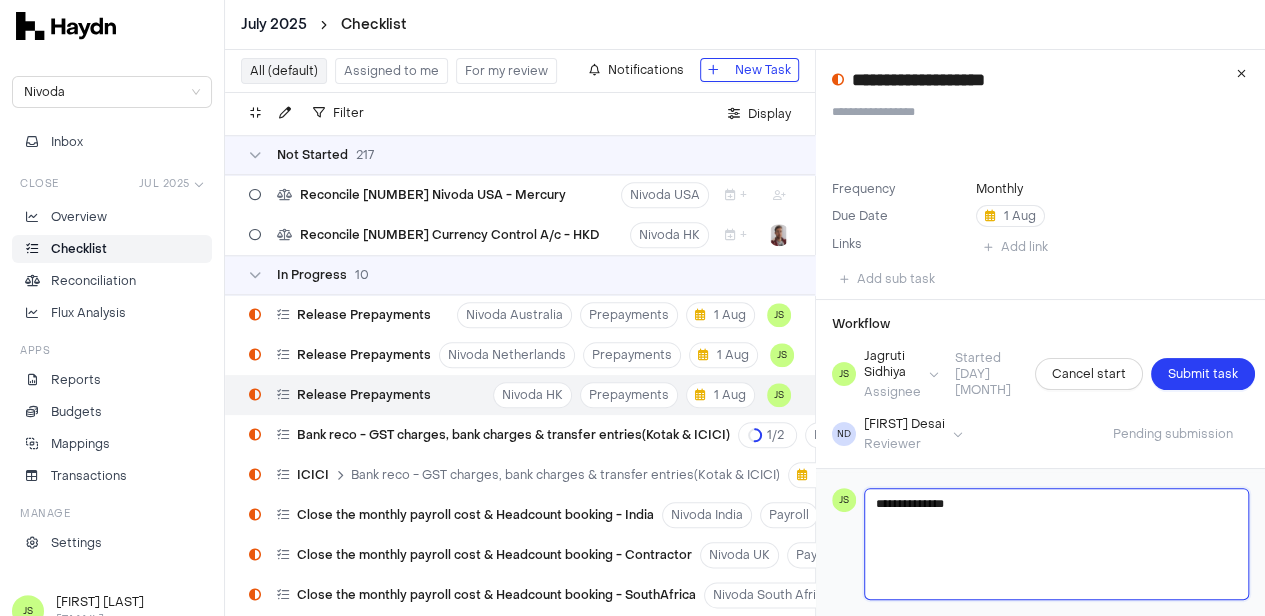 type 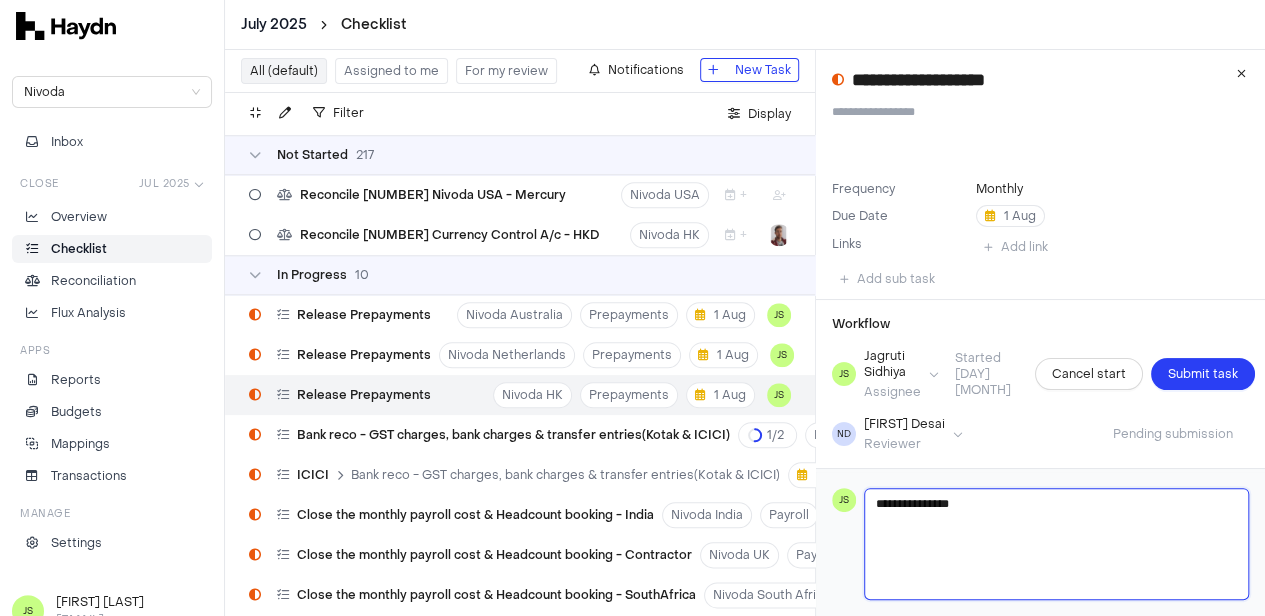 type 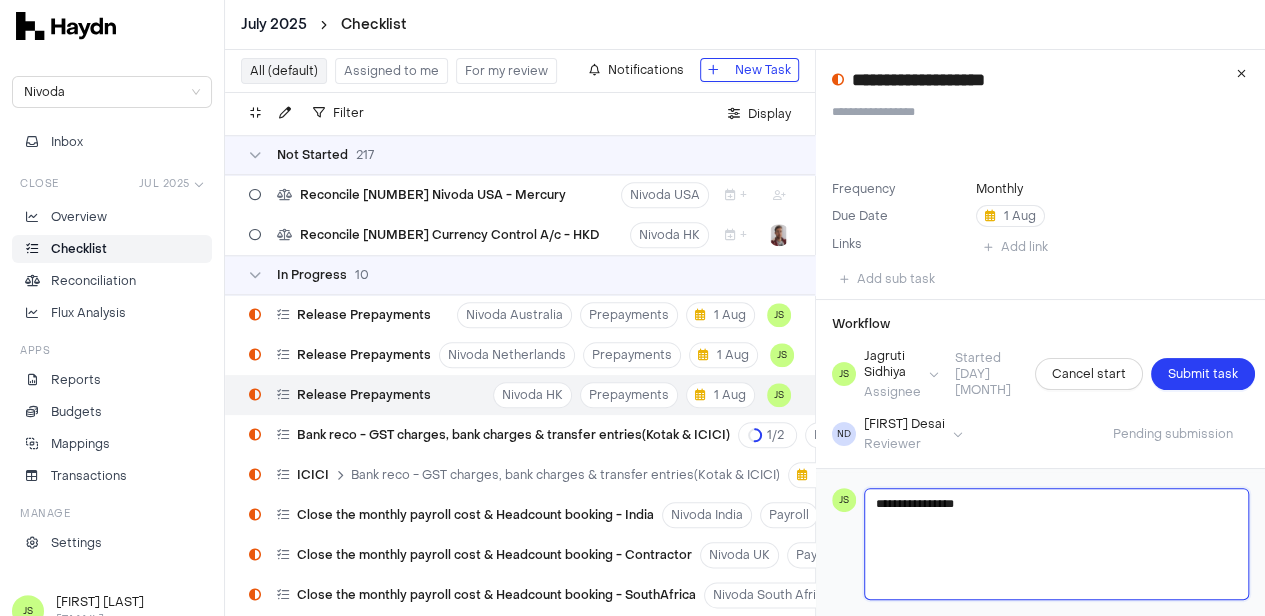 type 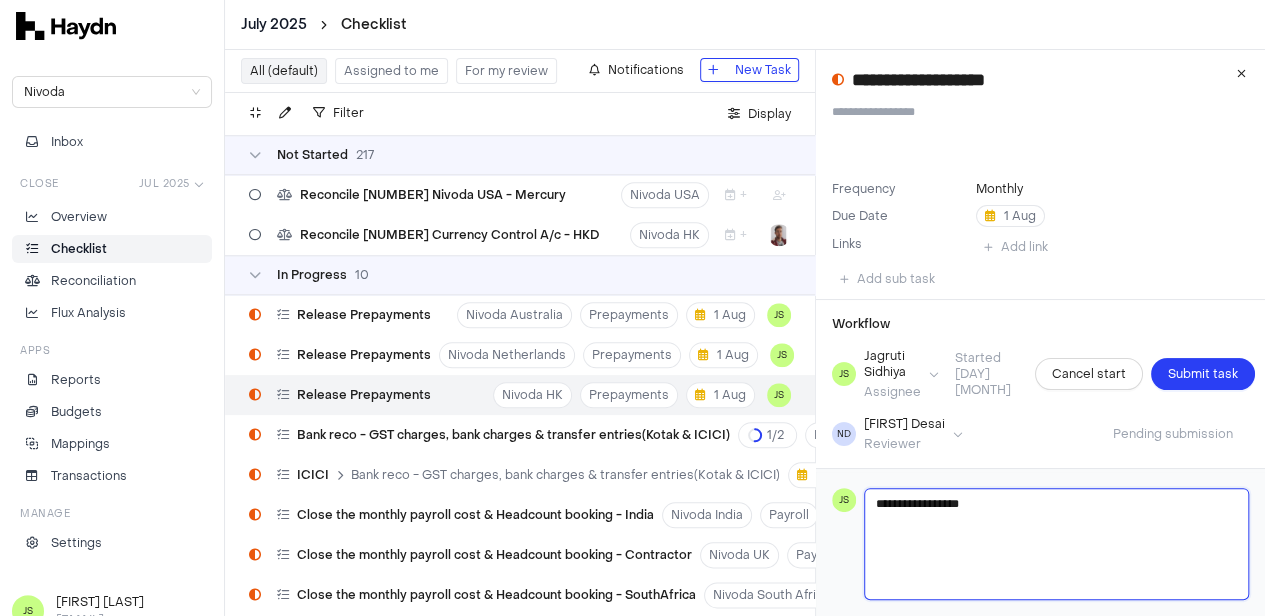 type 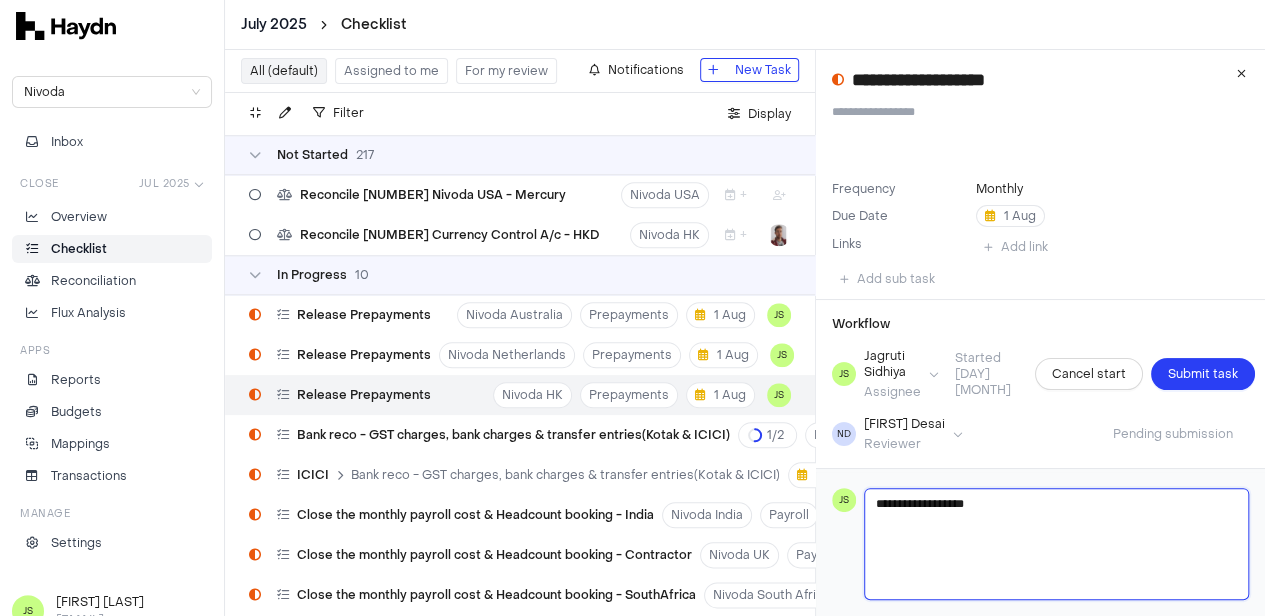 type 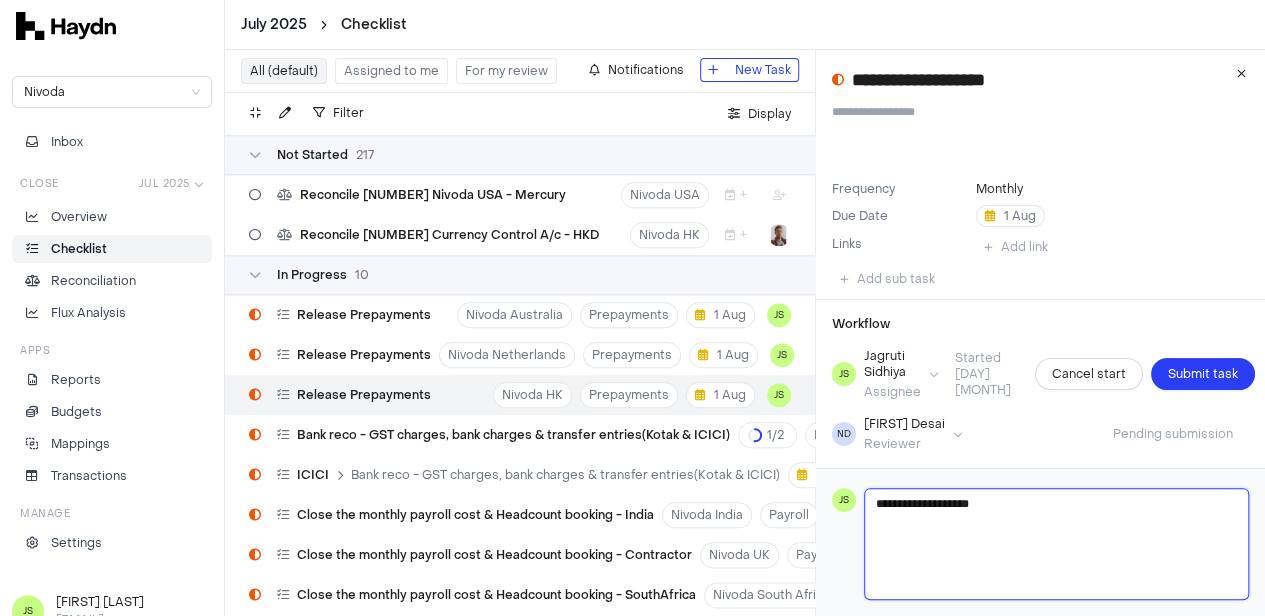 type 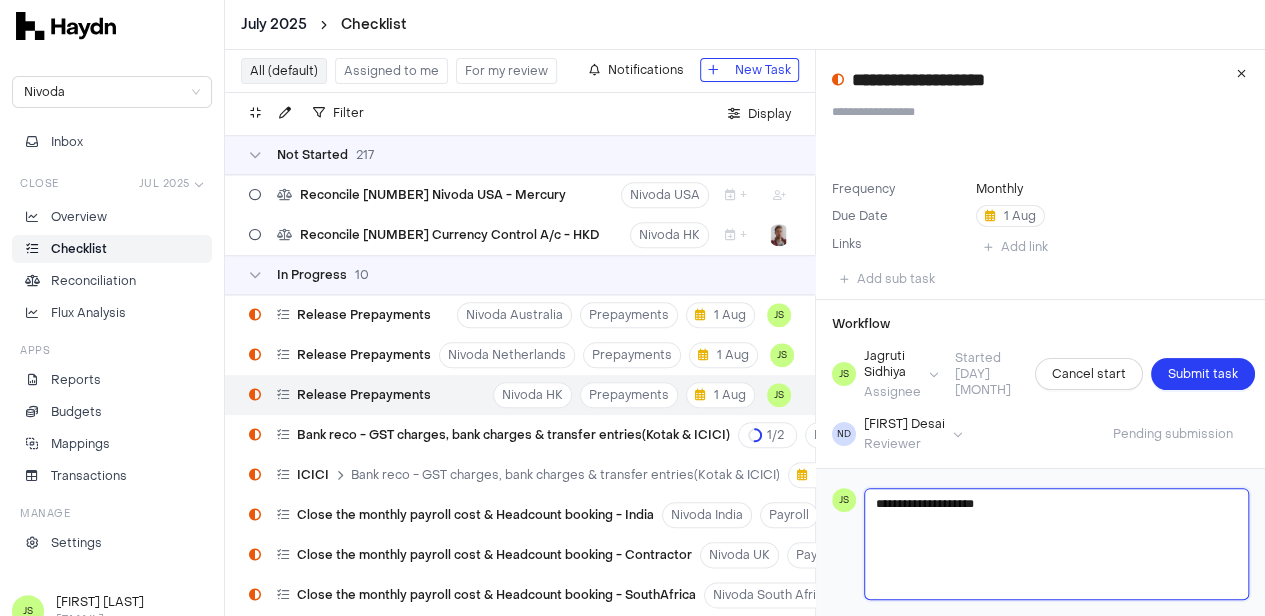 type 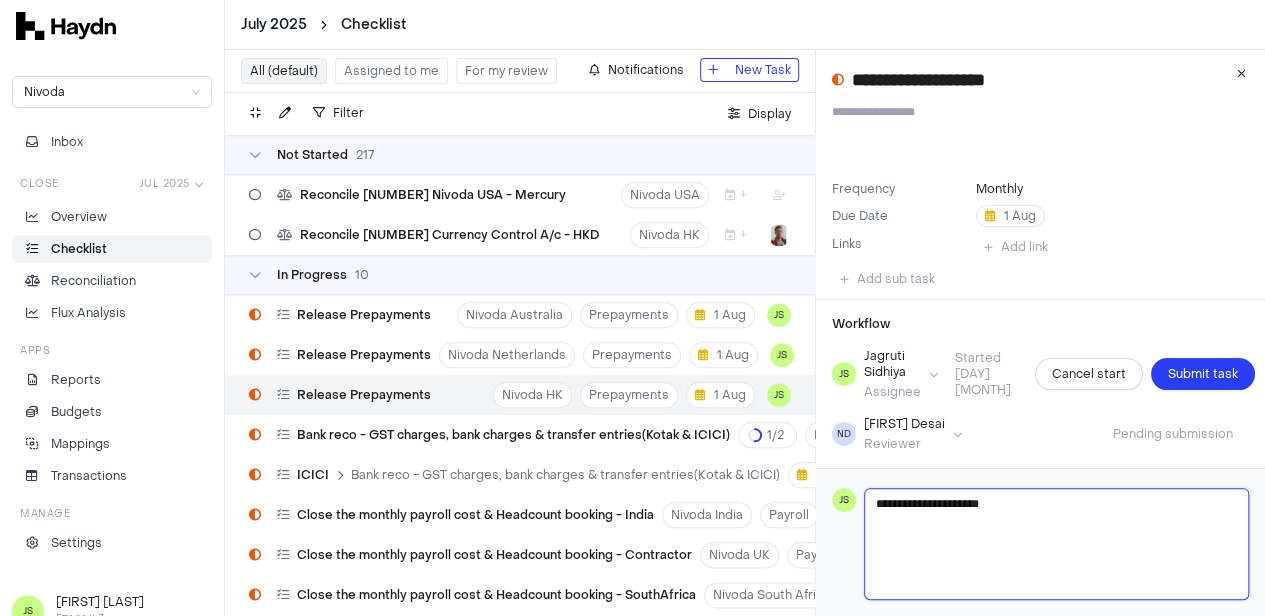 type 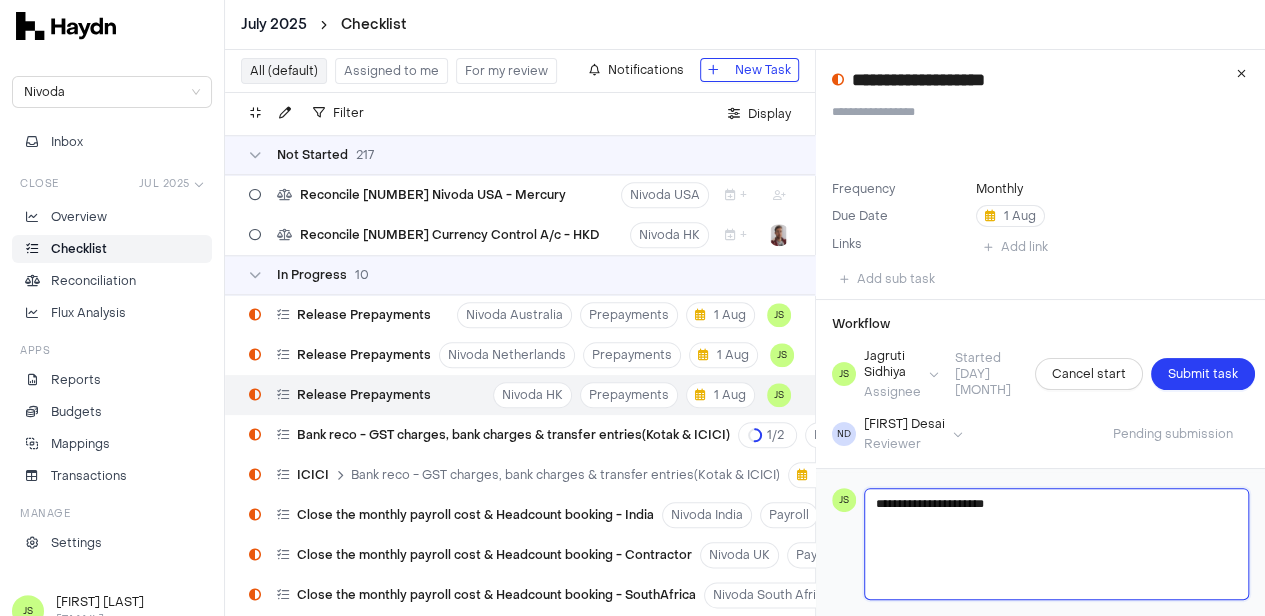 type 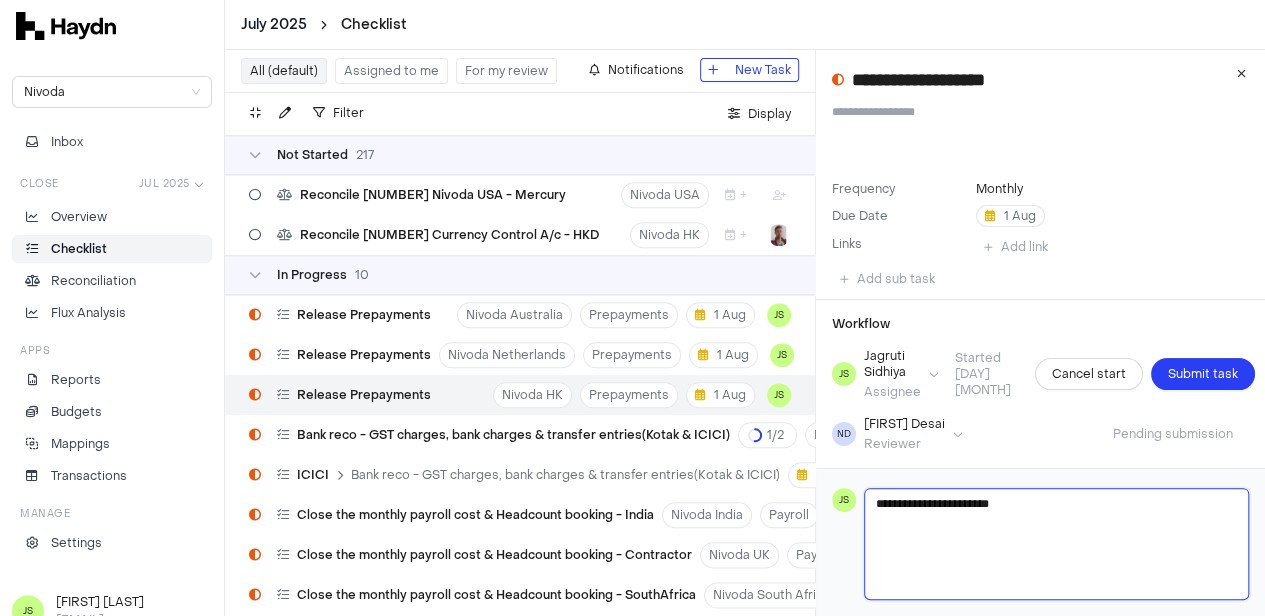 type 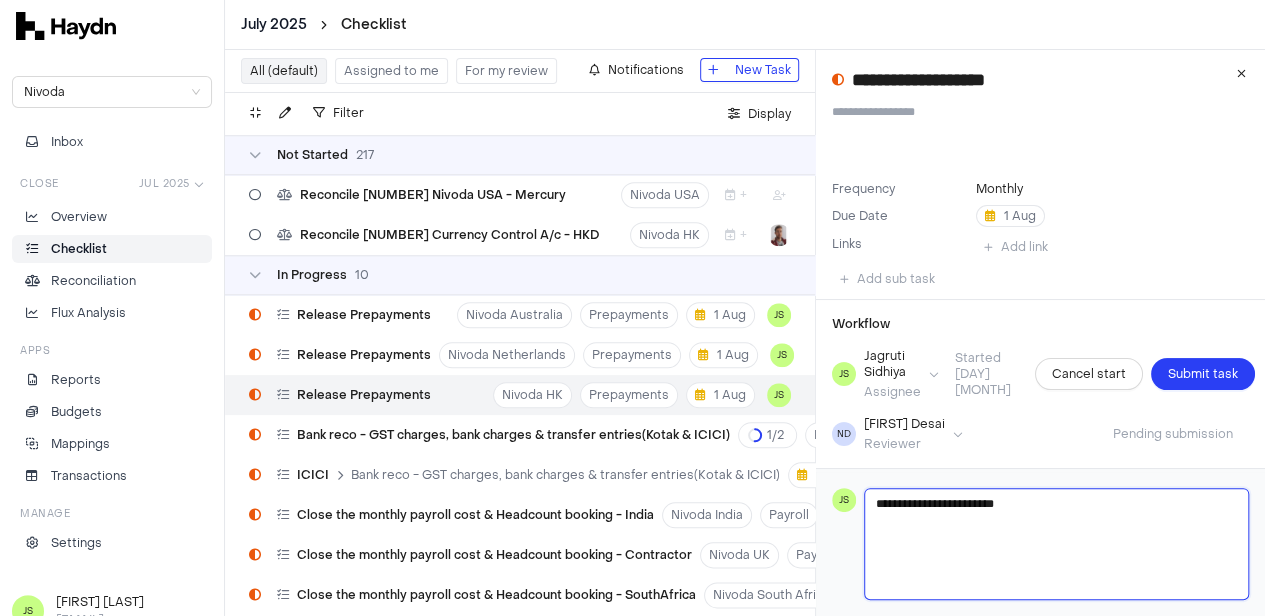 type on "**********" 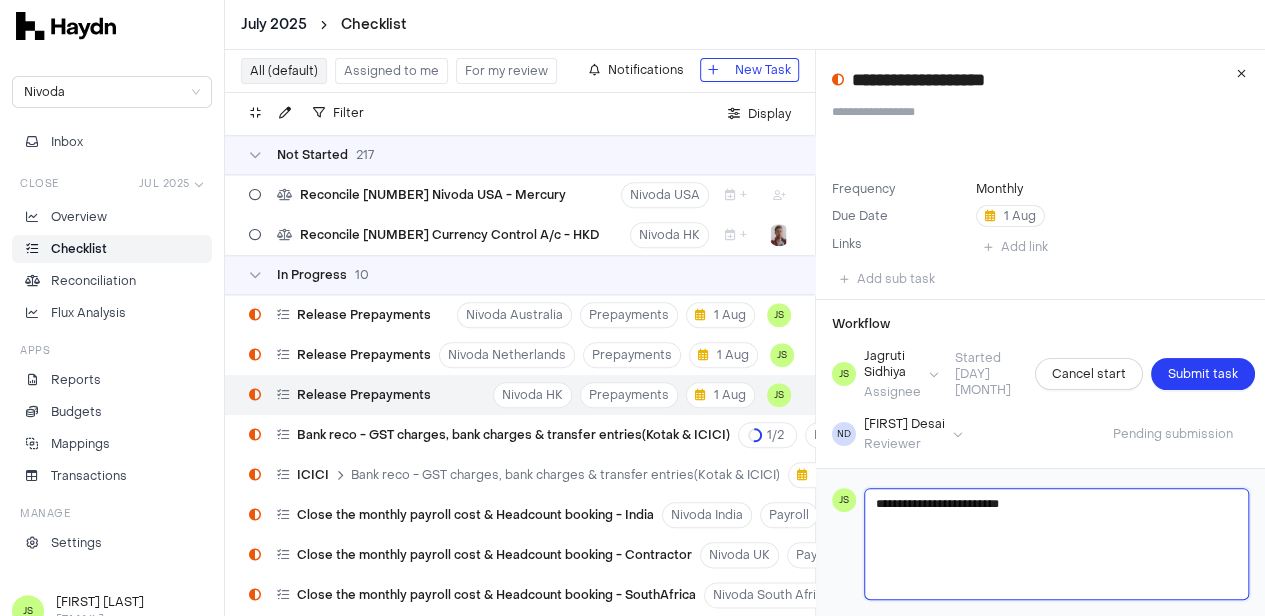 type 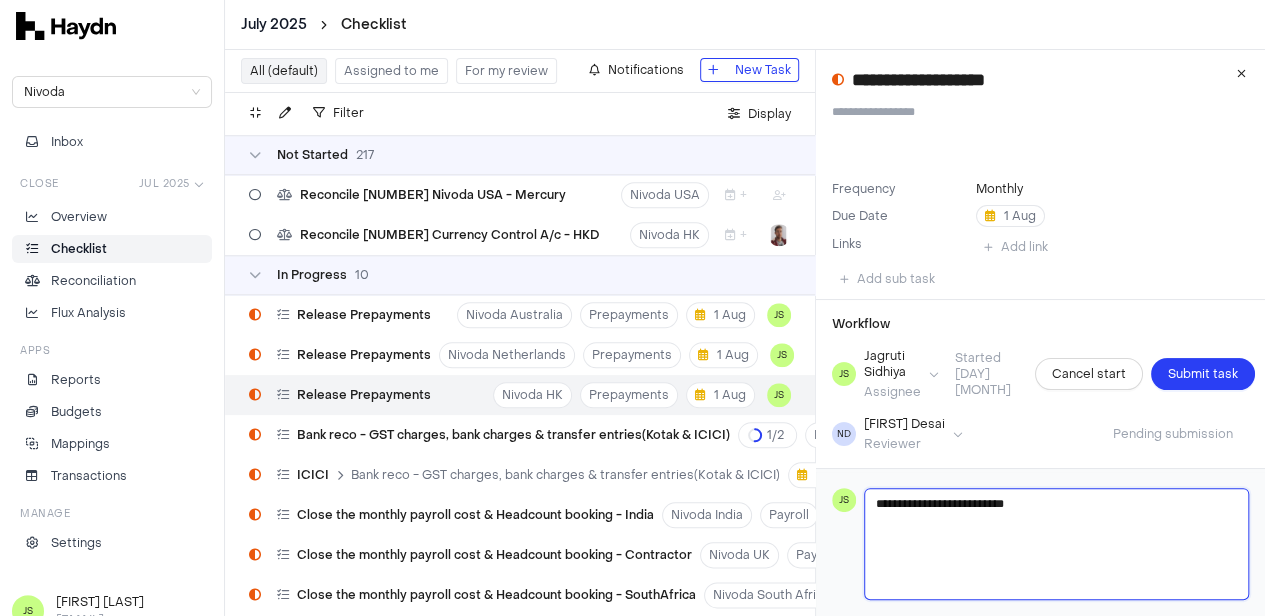 type 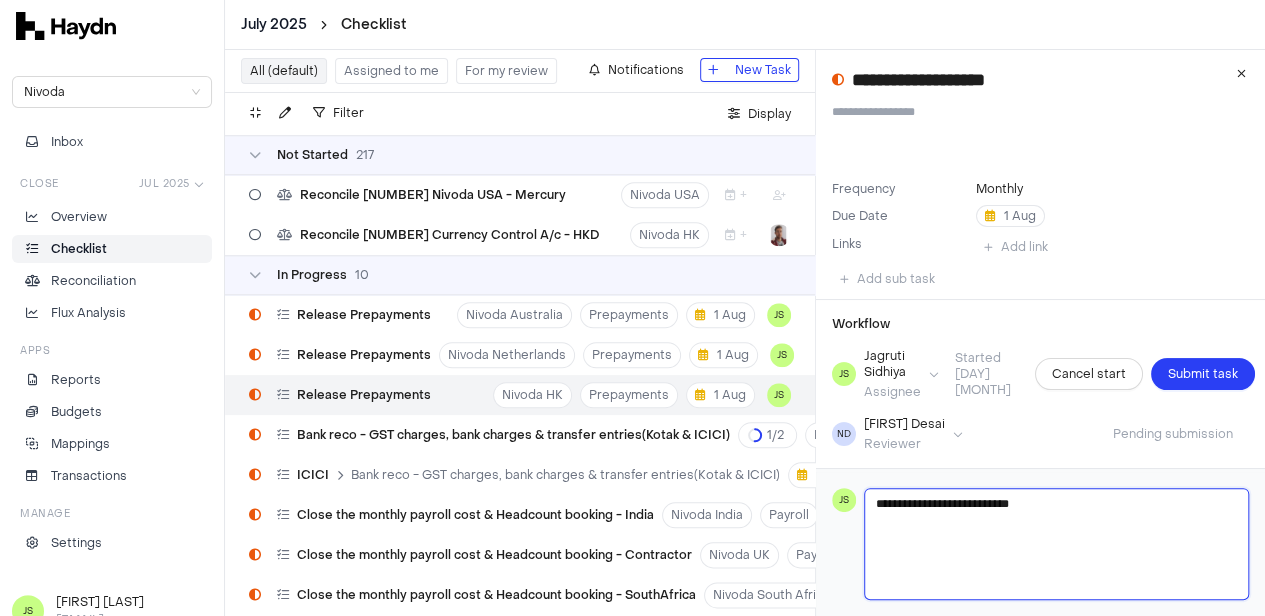 type 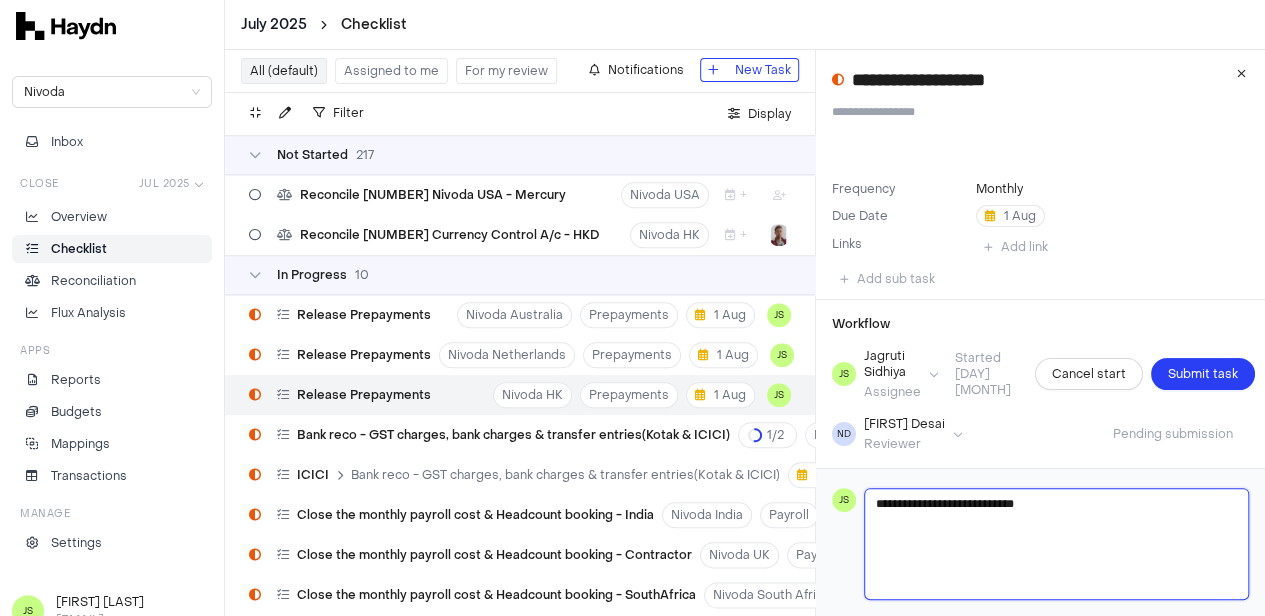 type 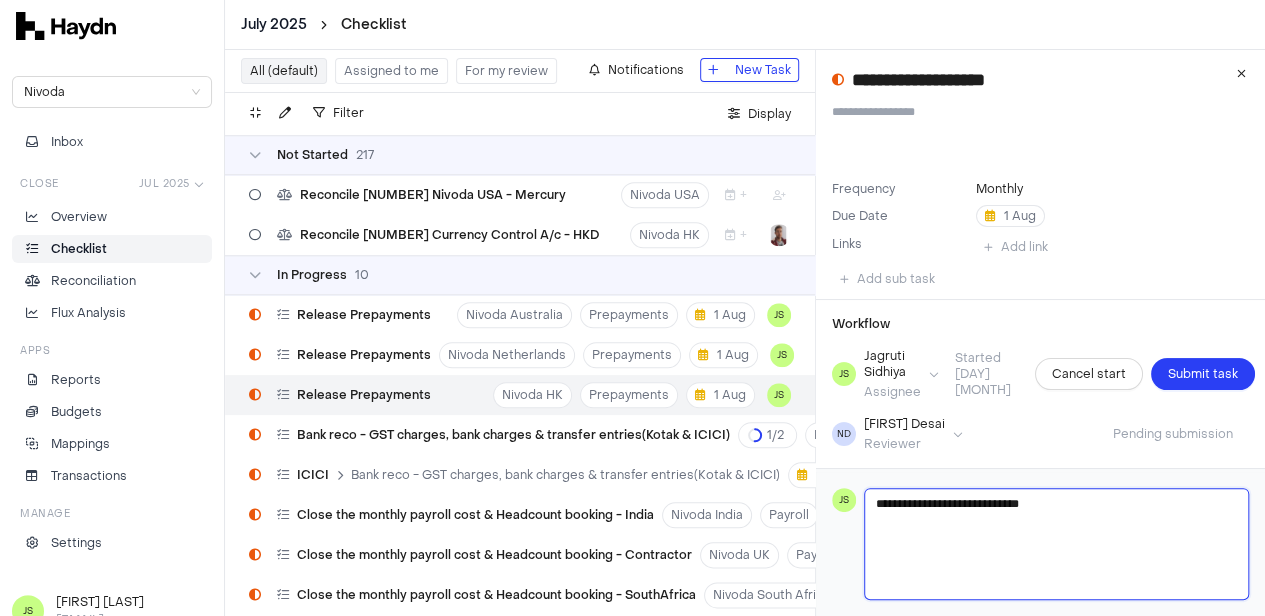type 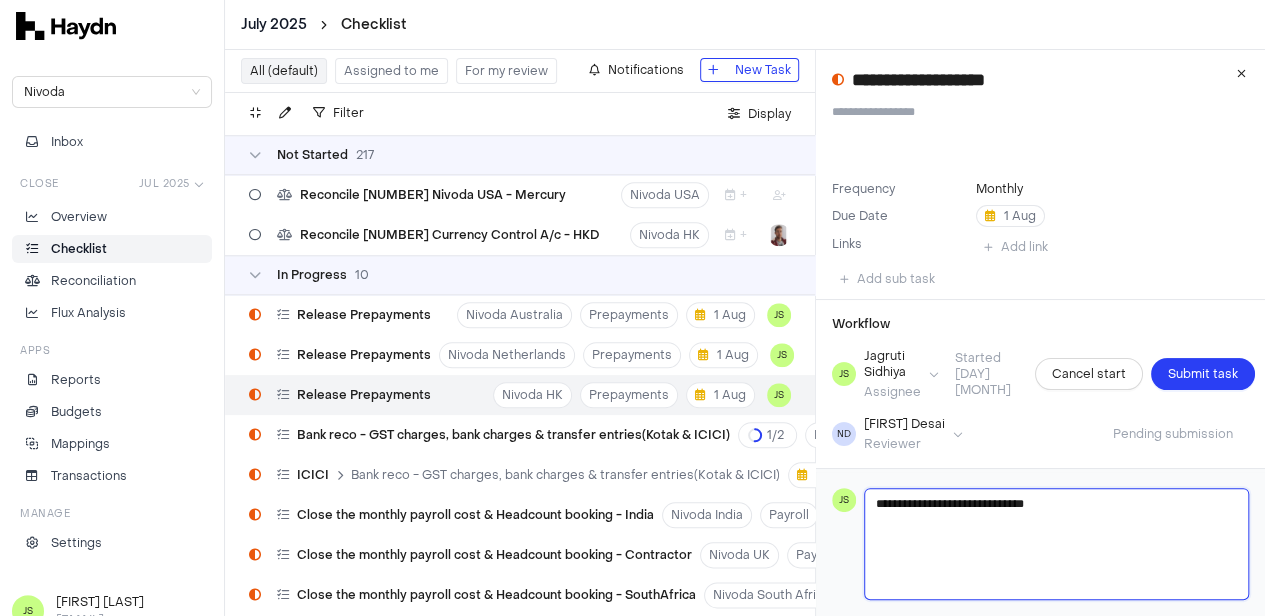 type 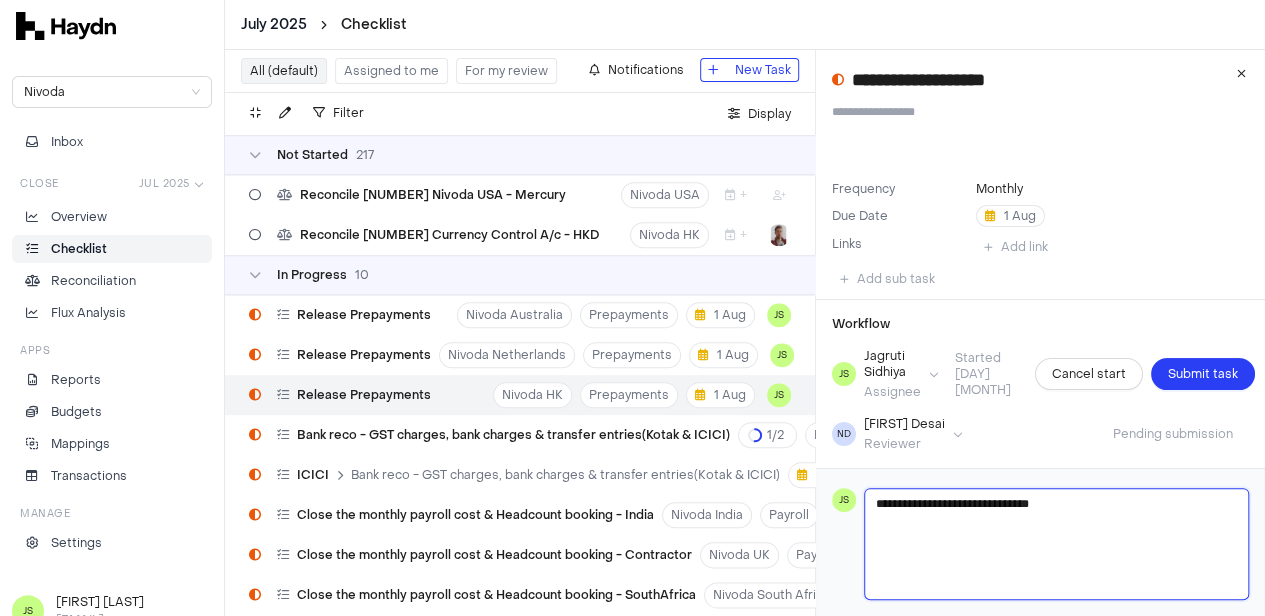 type 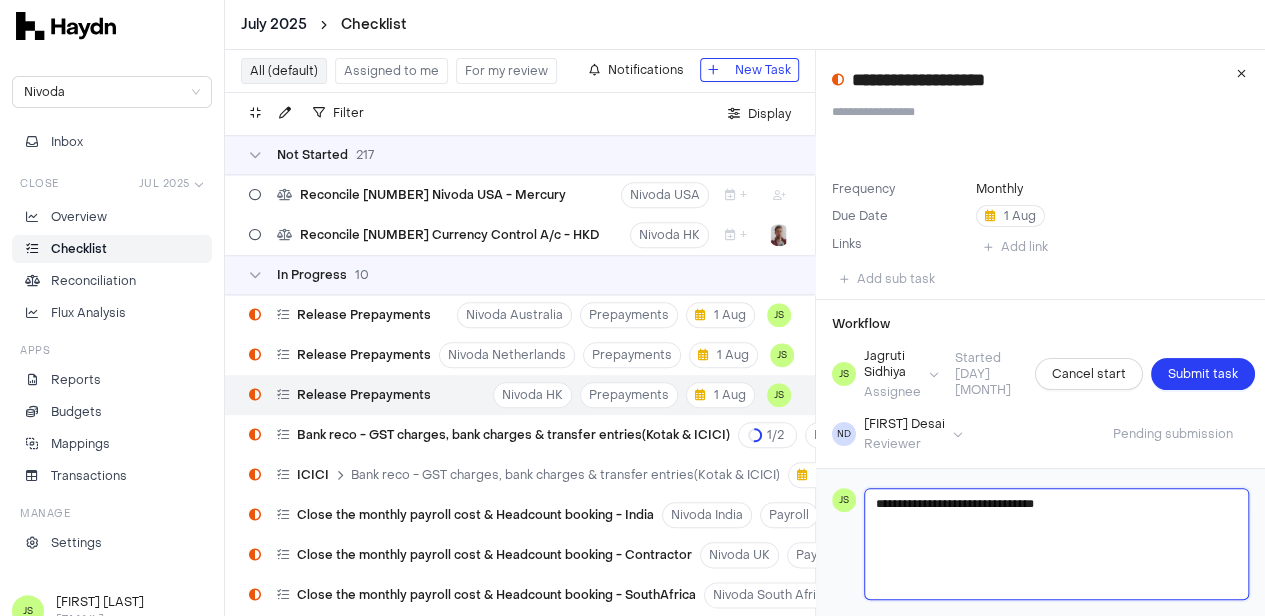 type 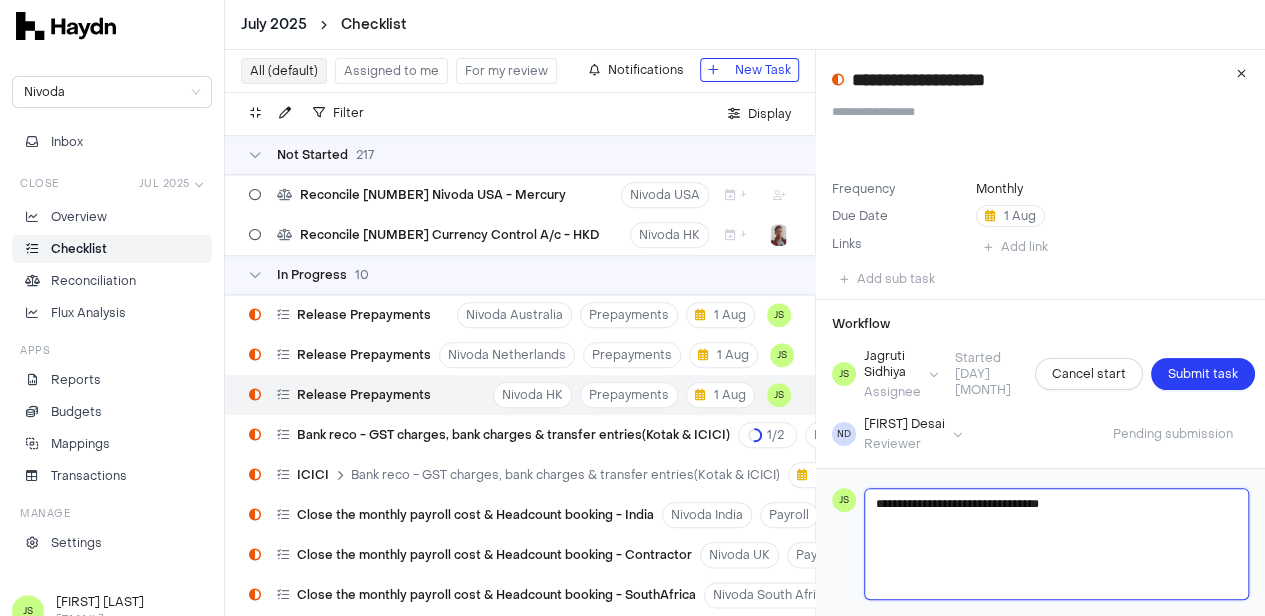 type 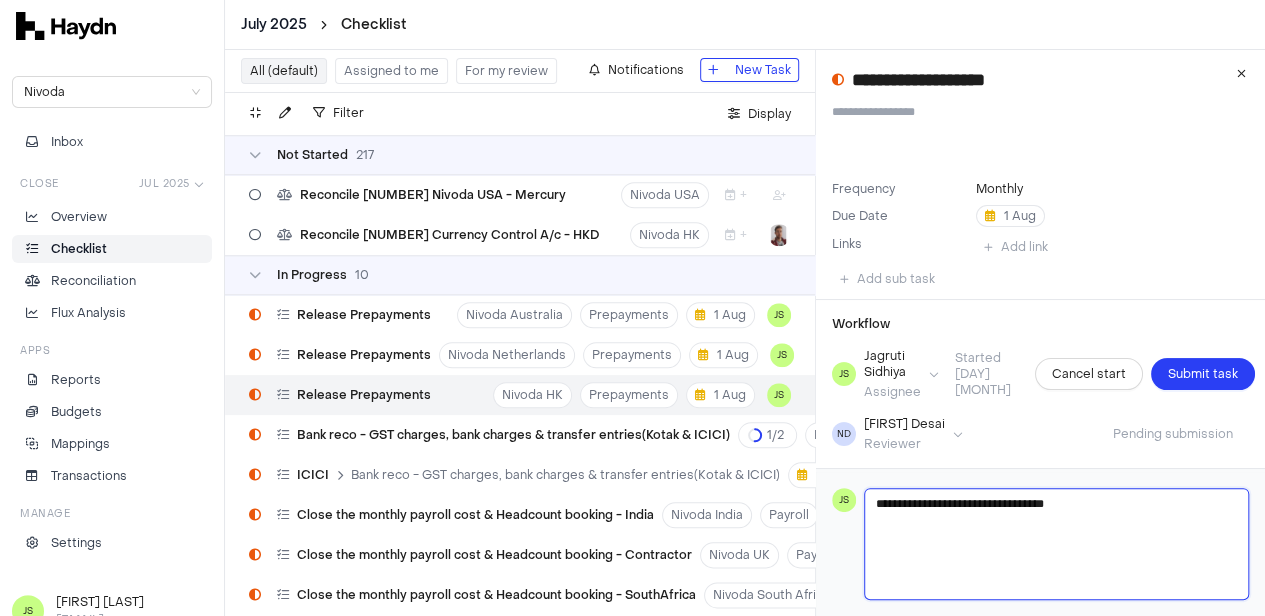 type 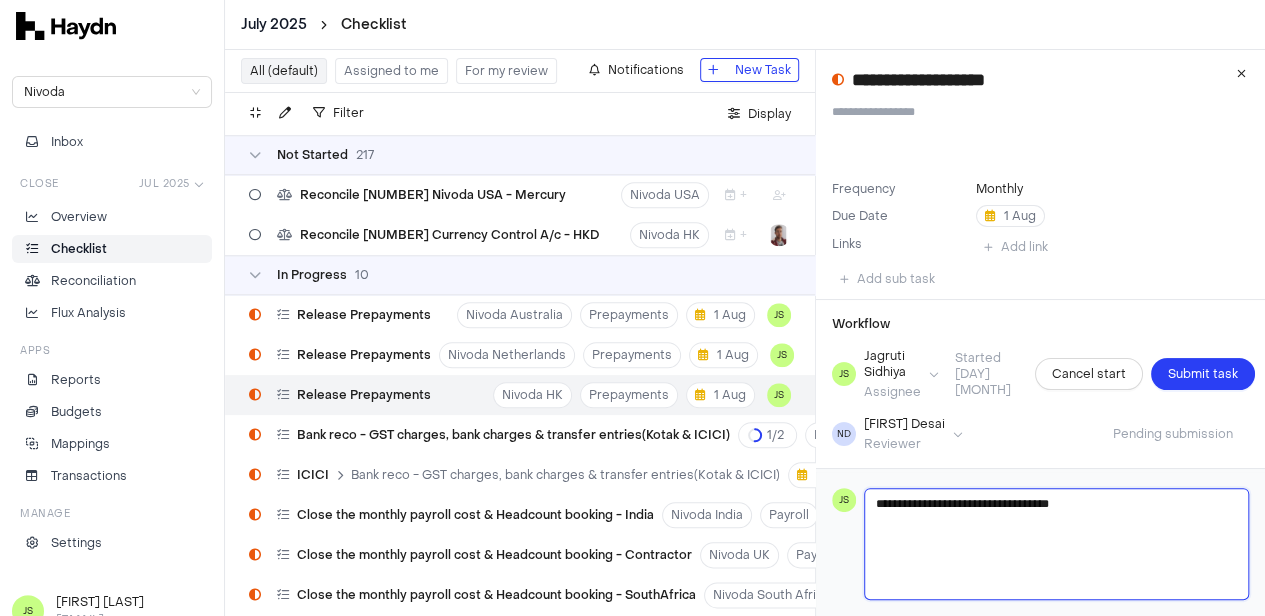 type 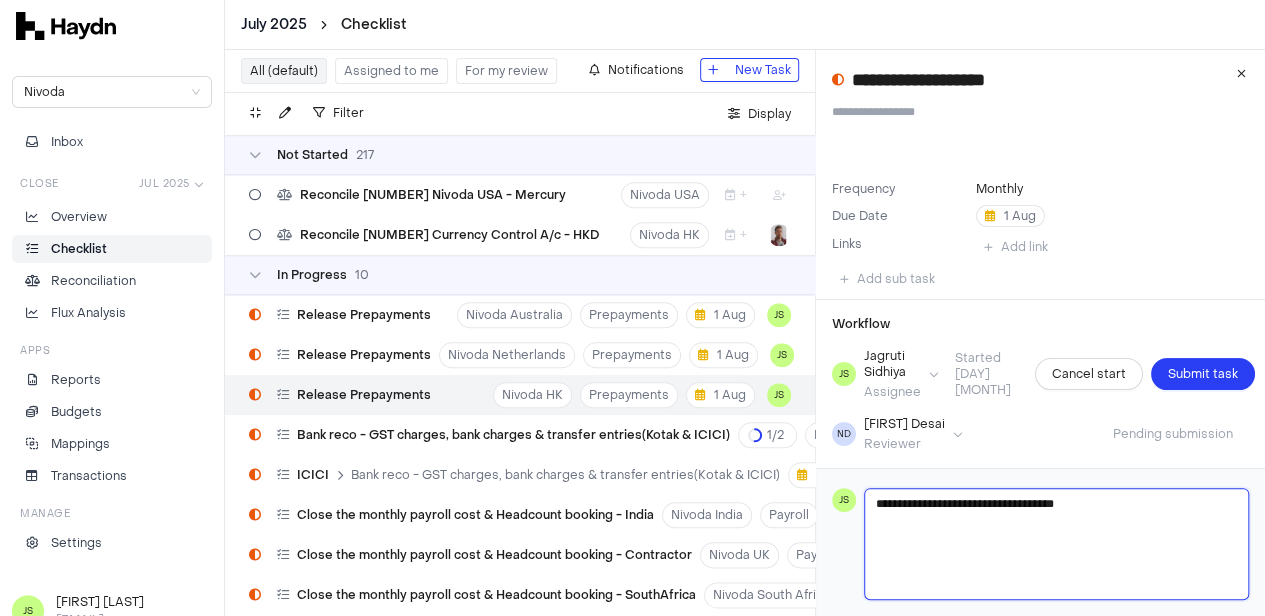 type 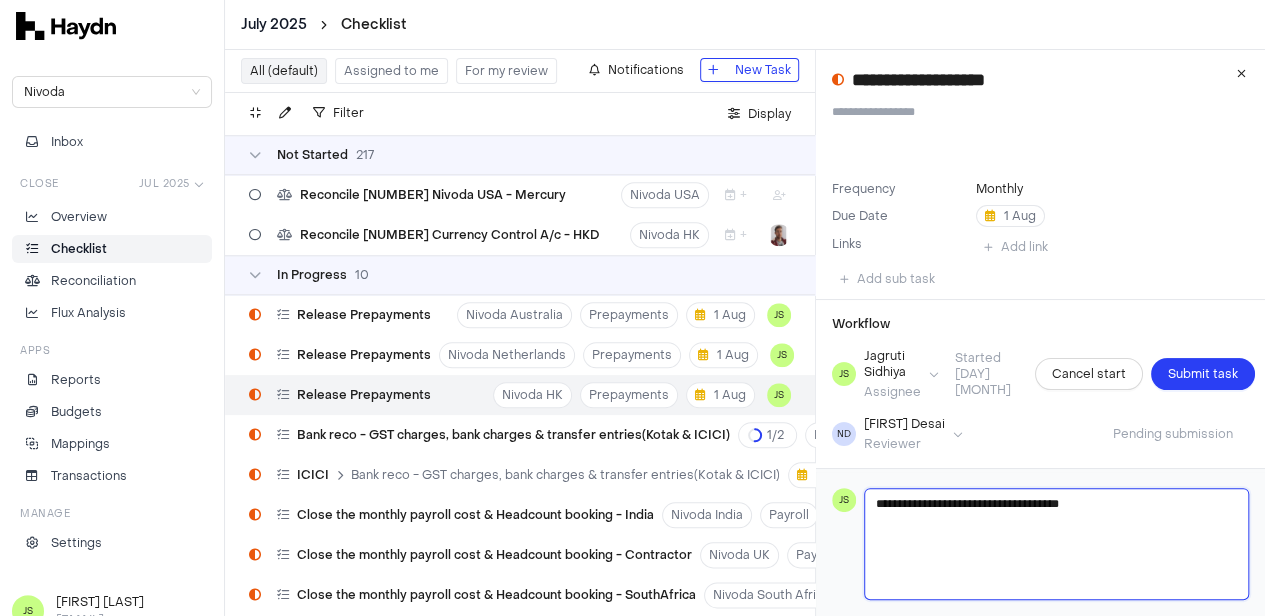 type 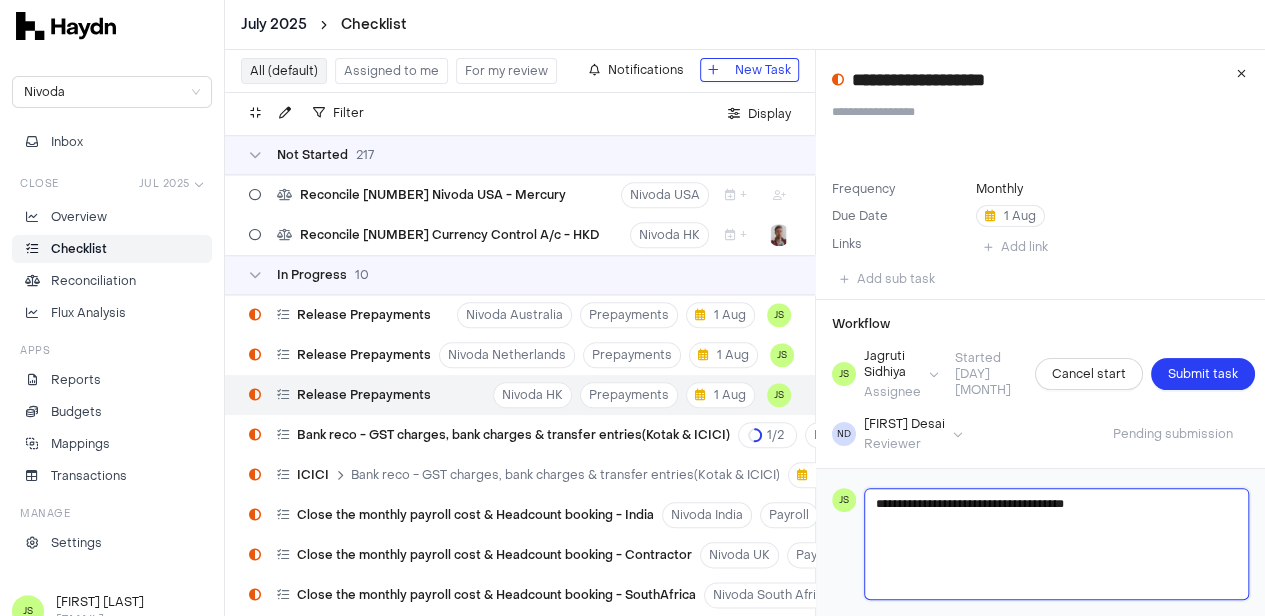 type 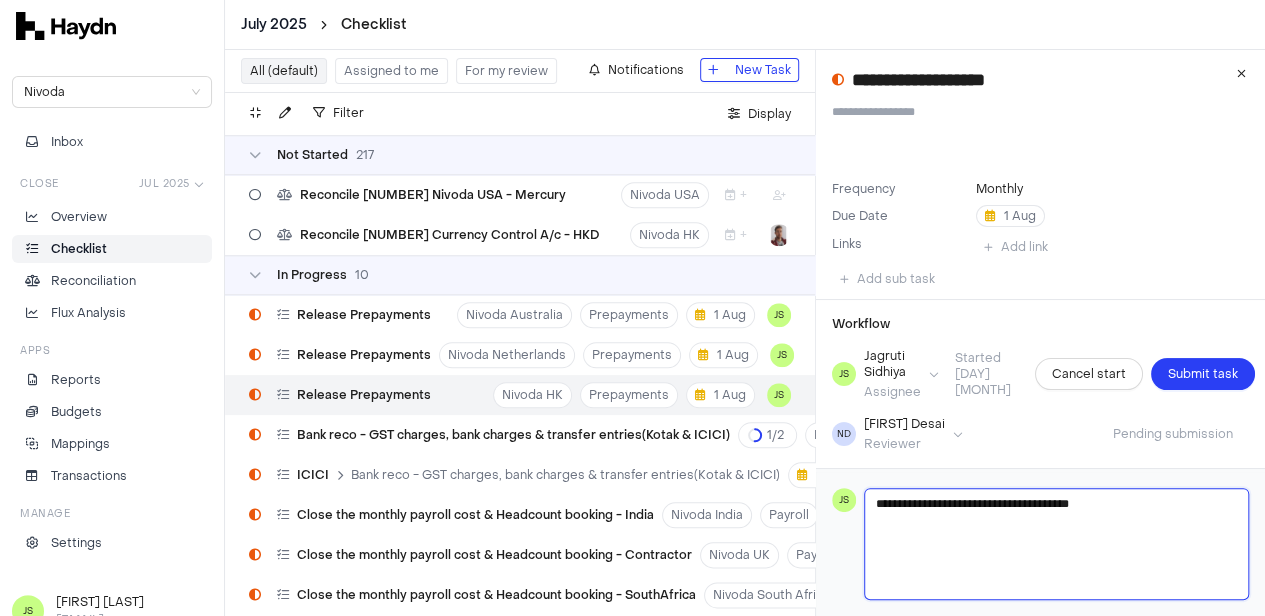 type 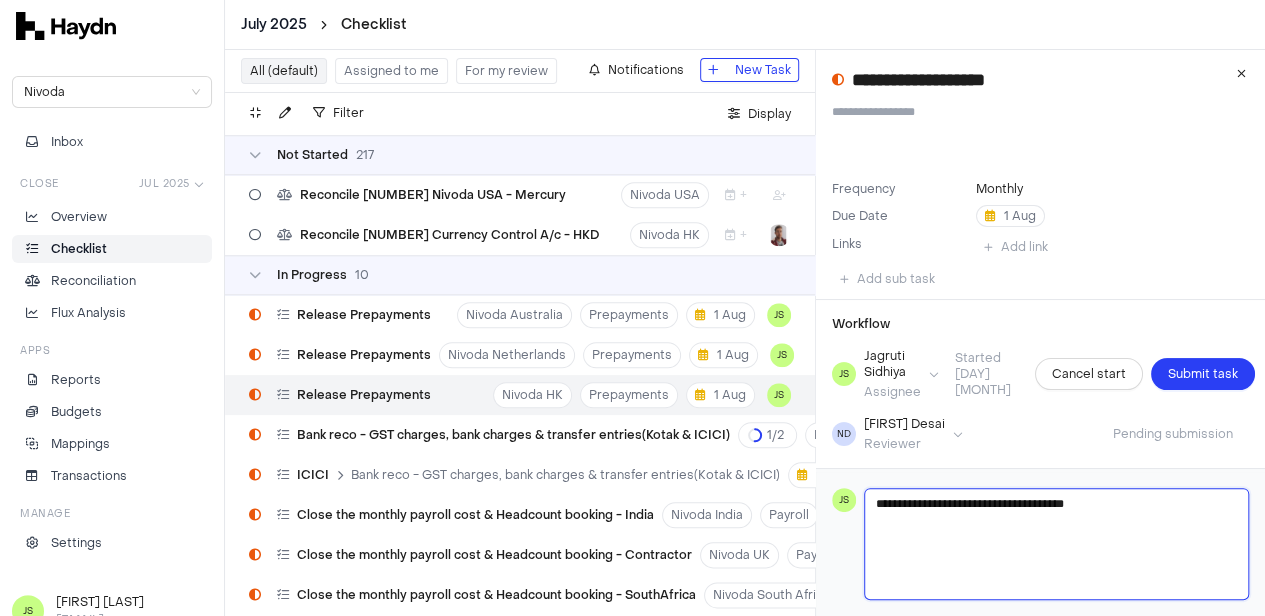 type 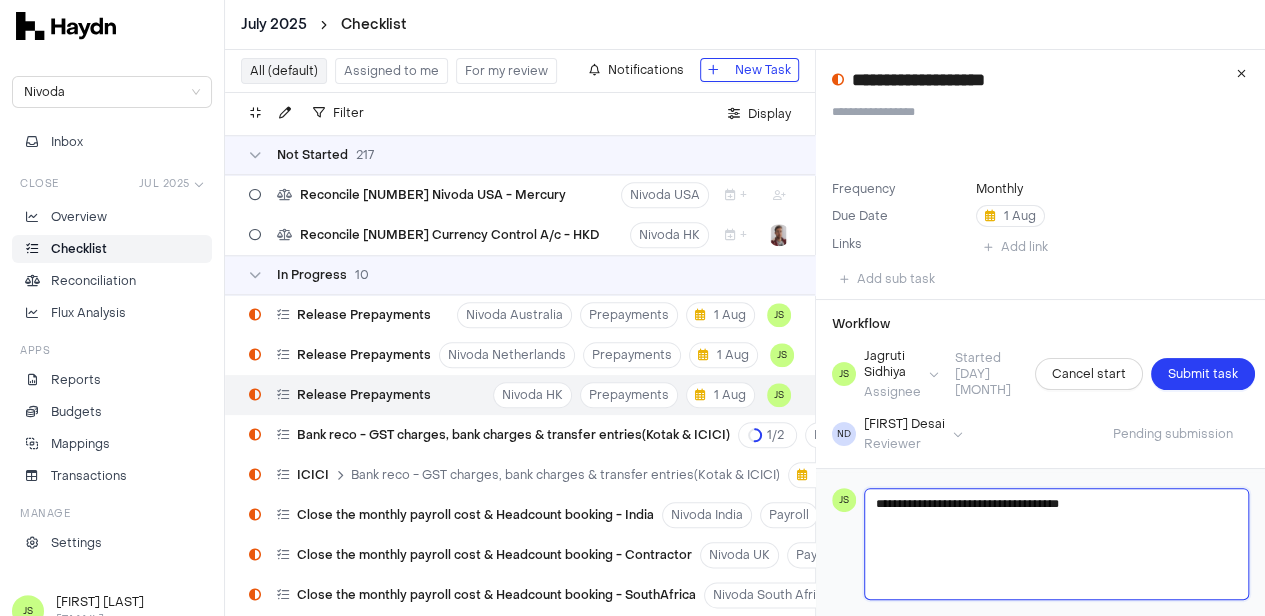 type 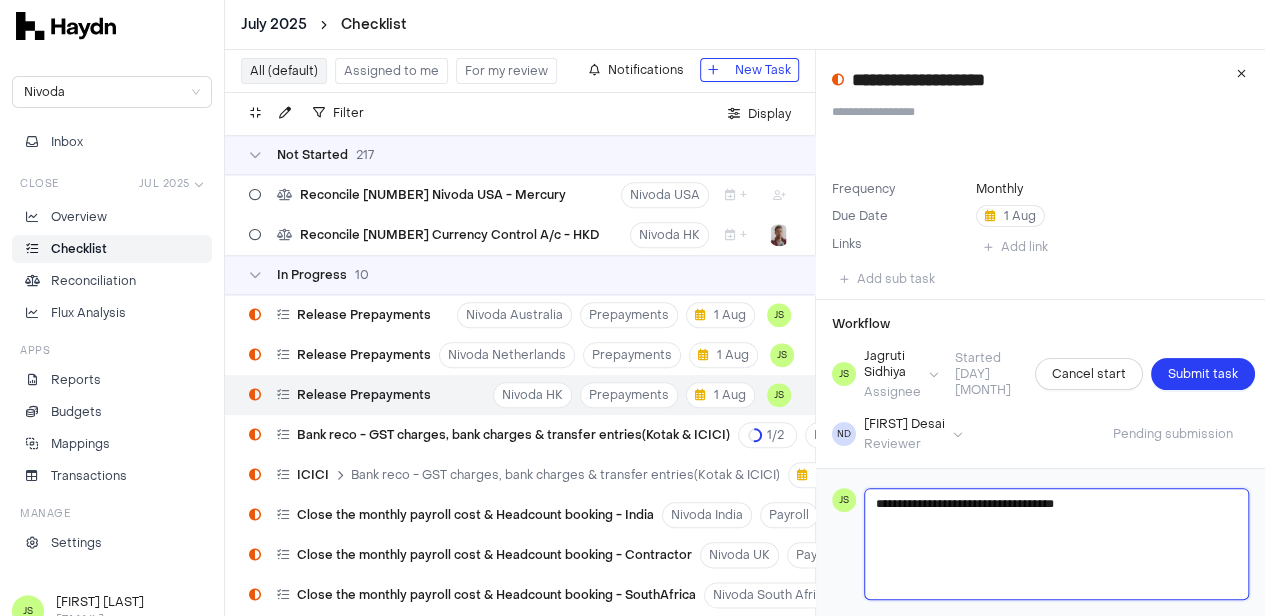 type 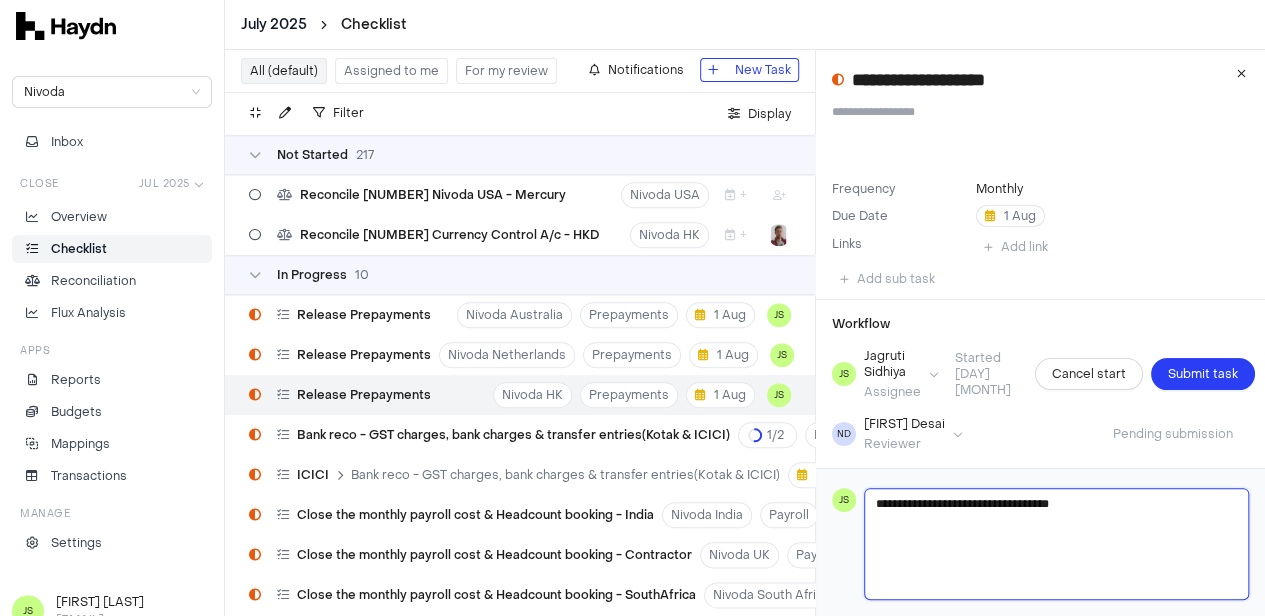 type 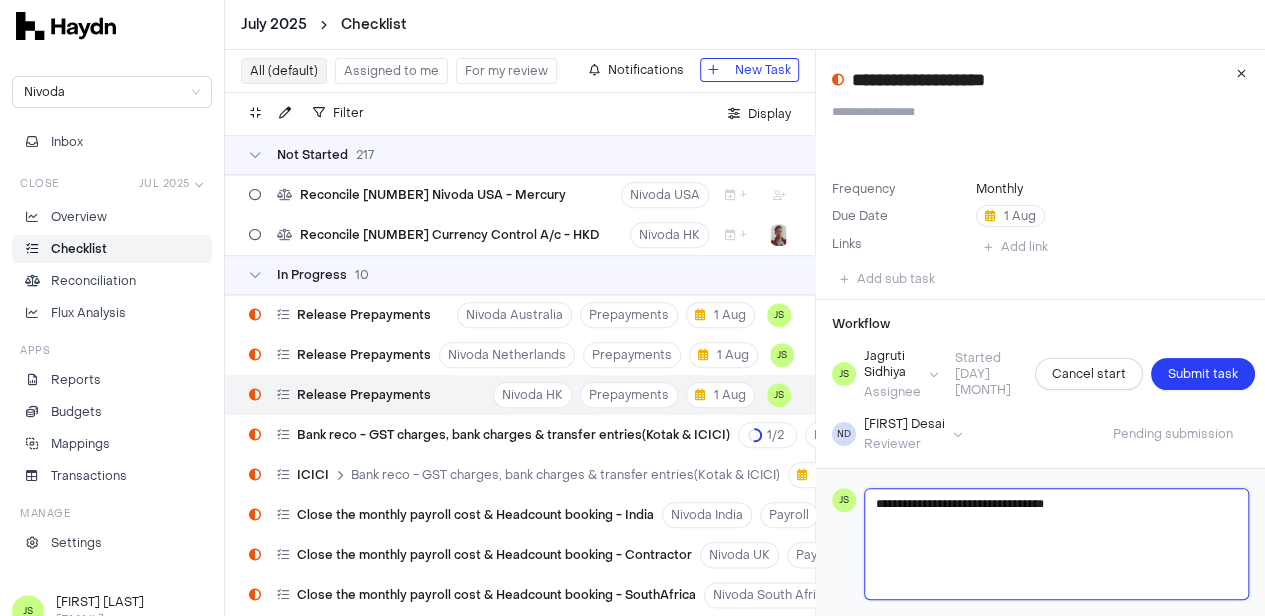 type 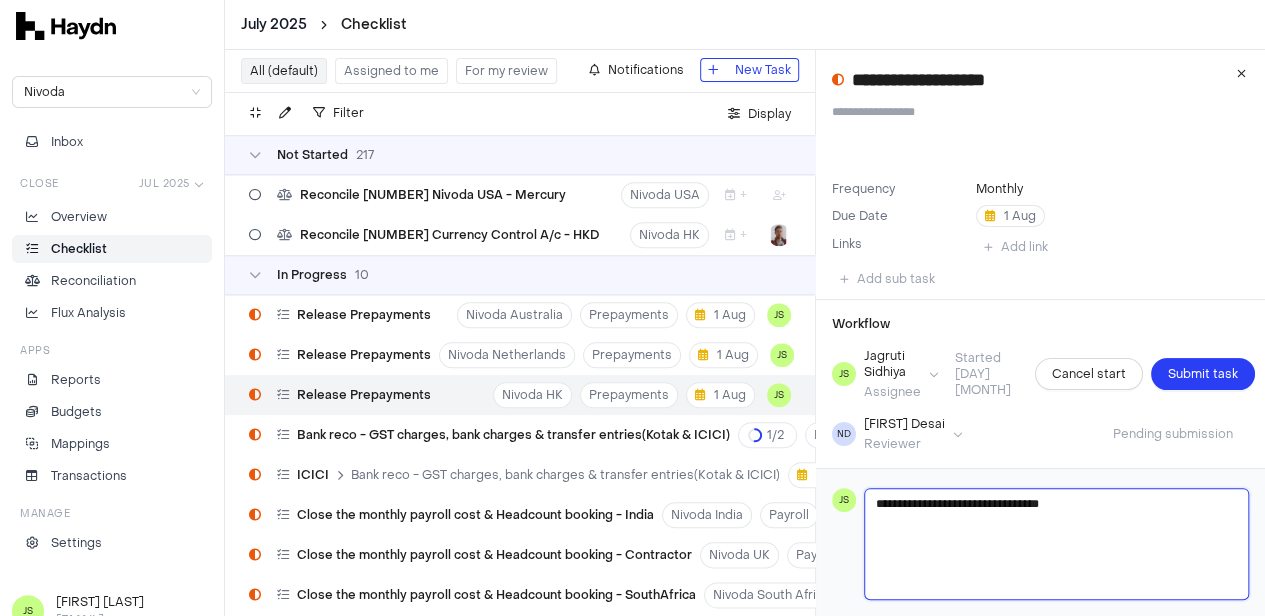 type 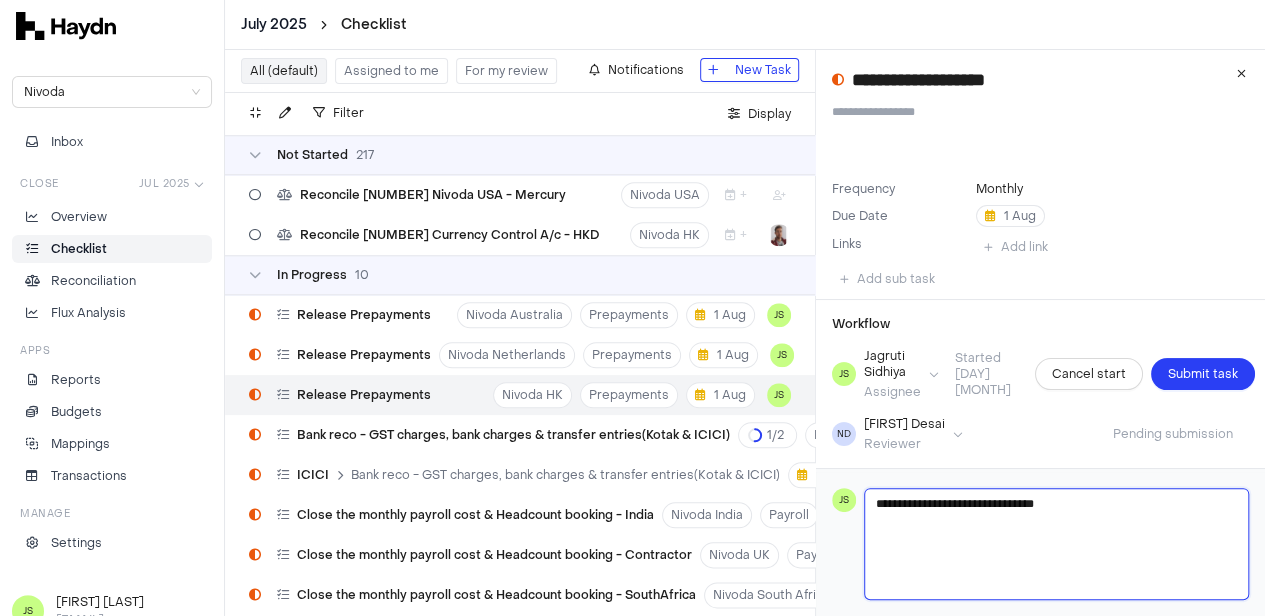 type 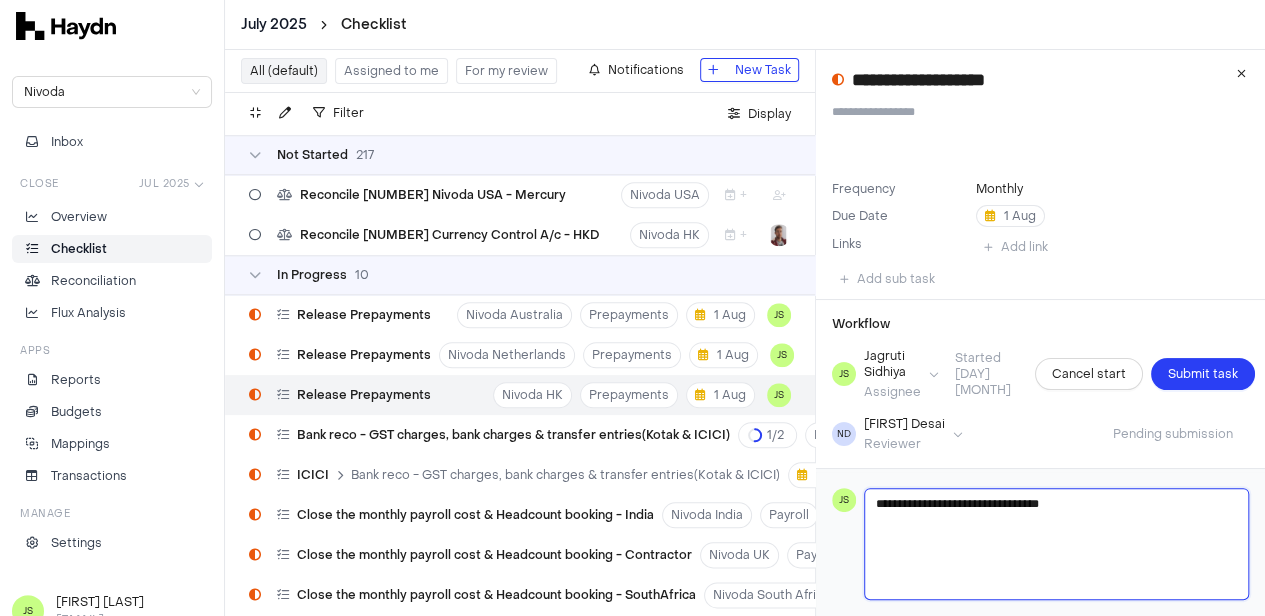 type 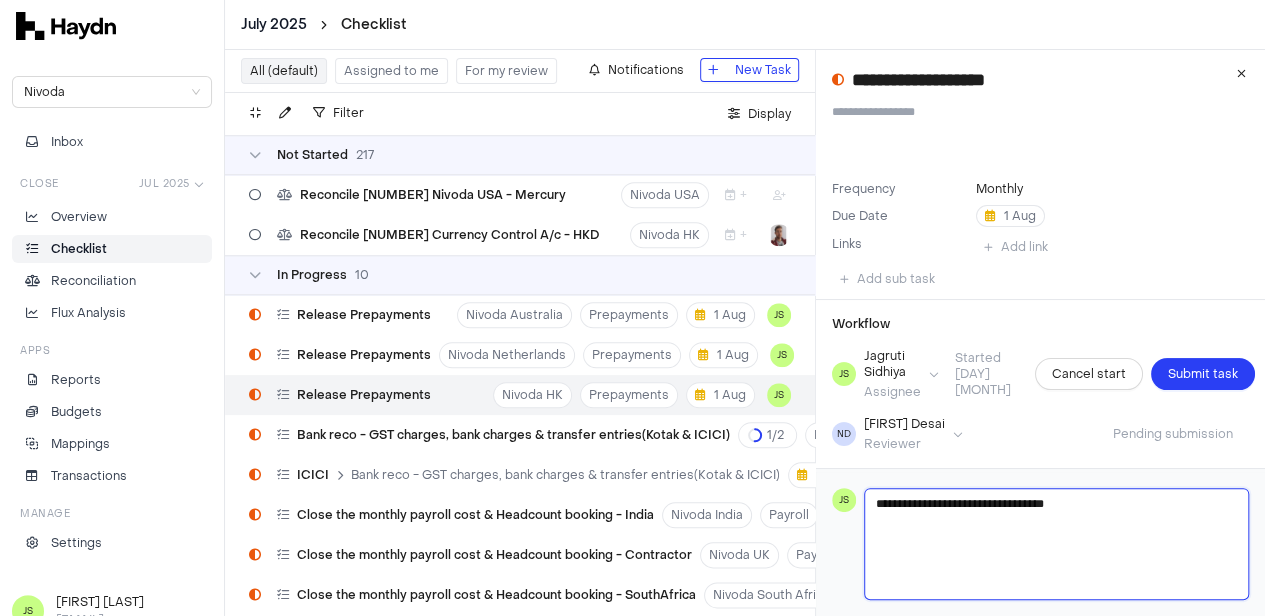 type 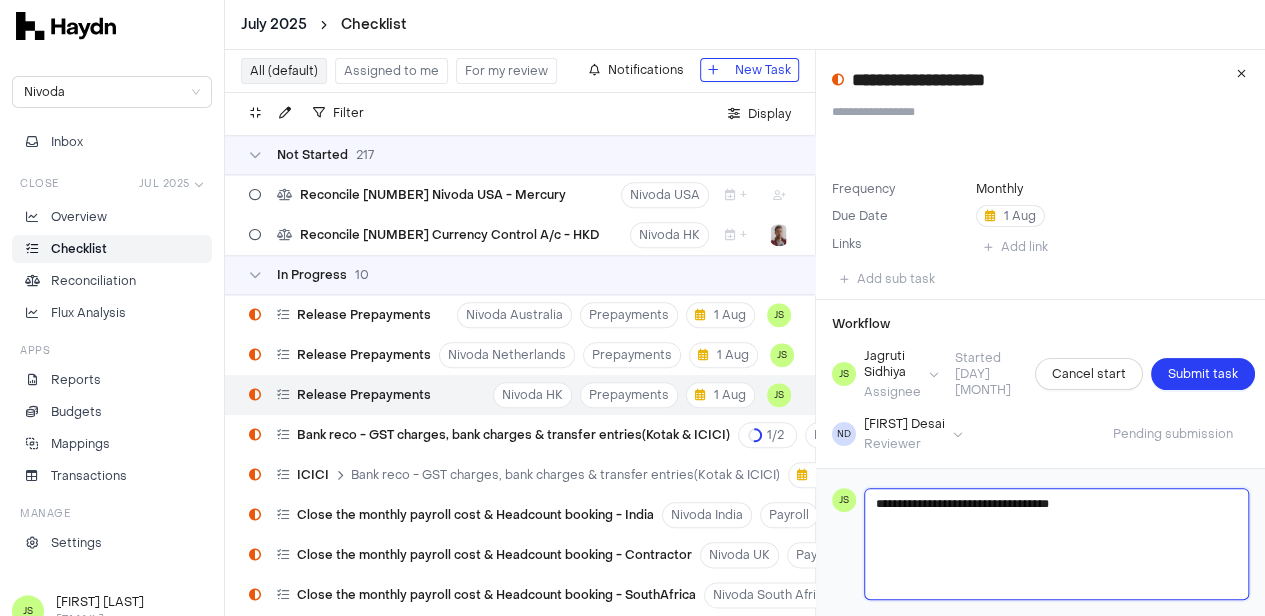 type 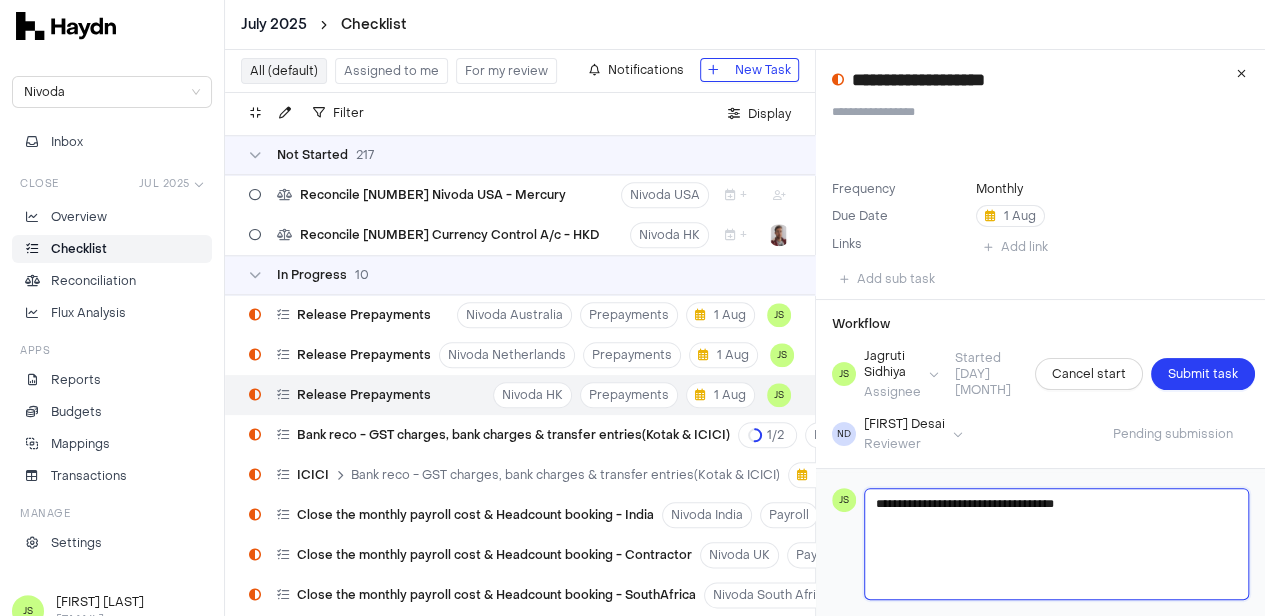 type 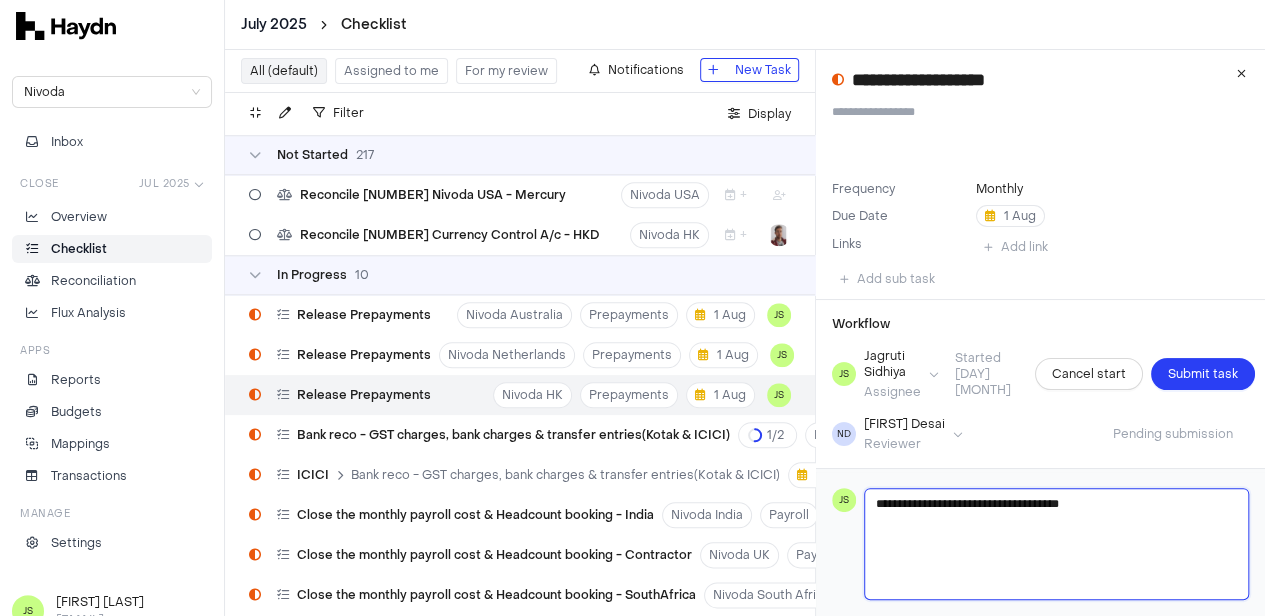 type on "**********" 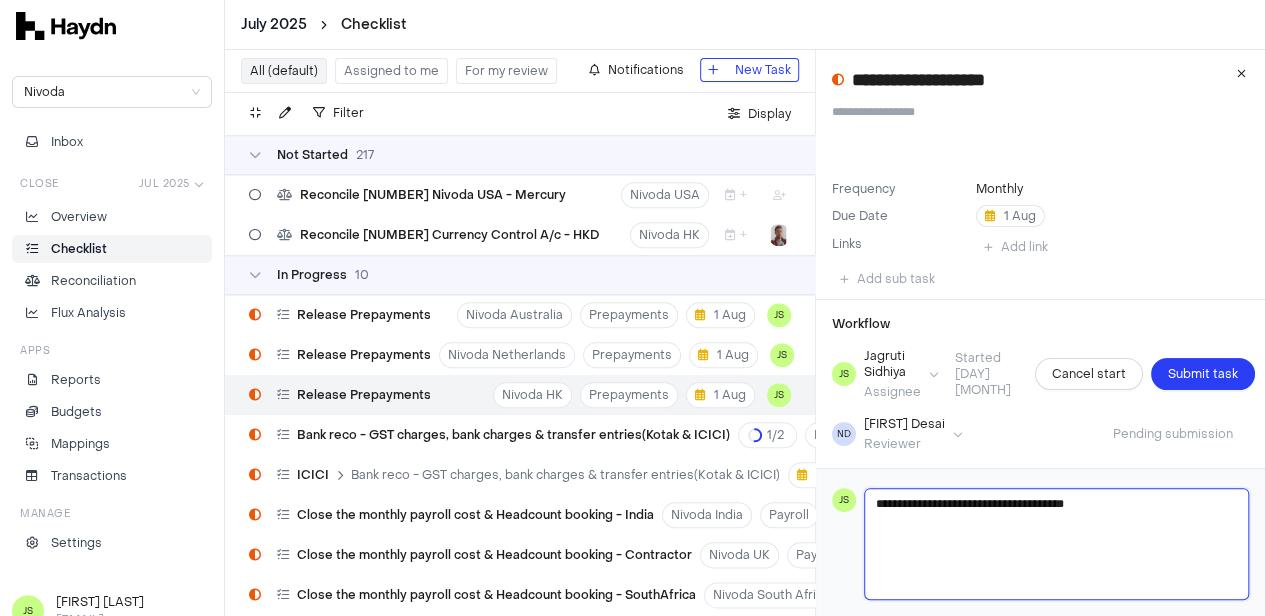 type 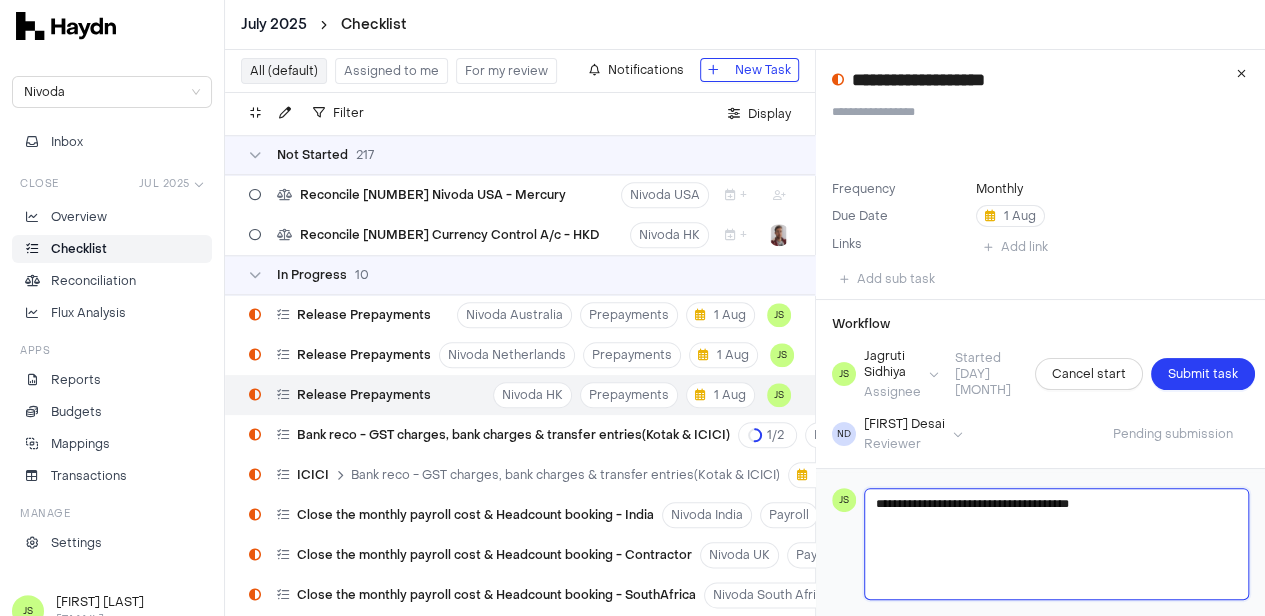 type 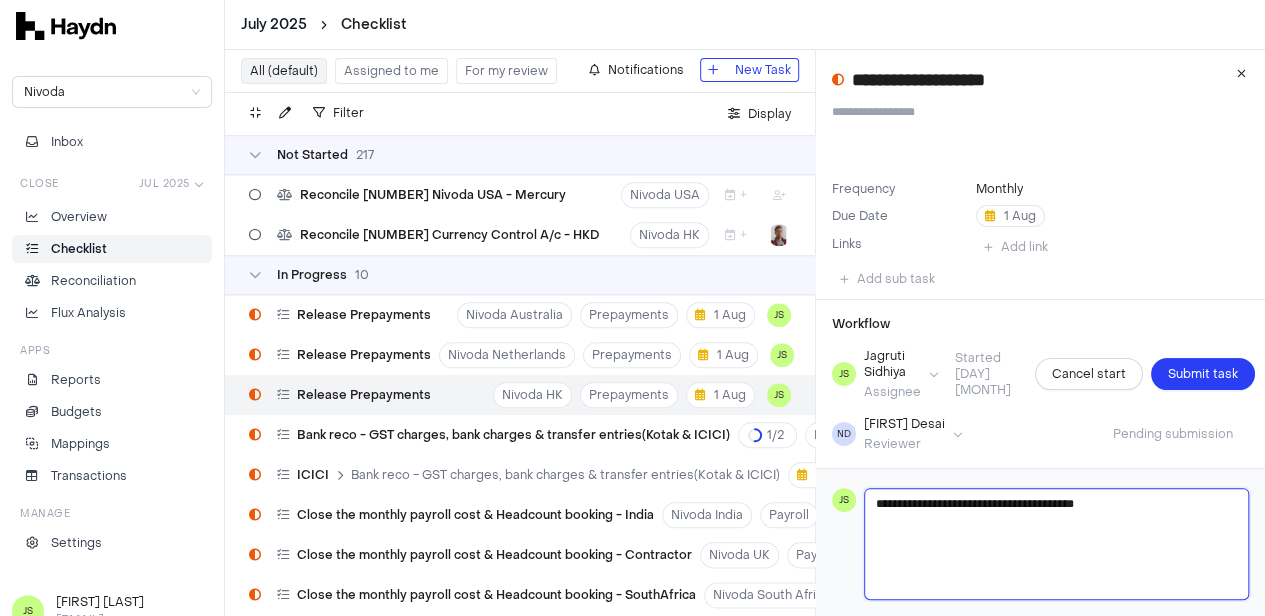 type 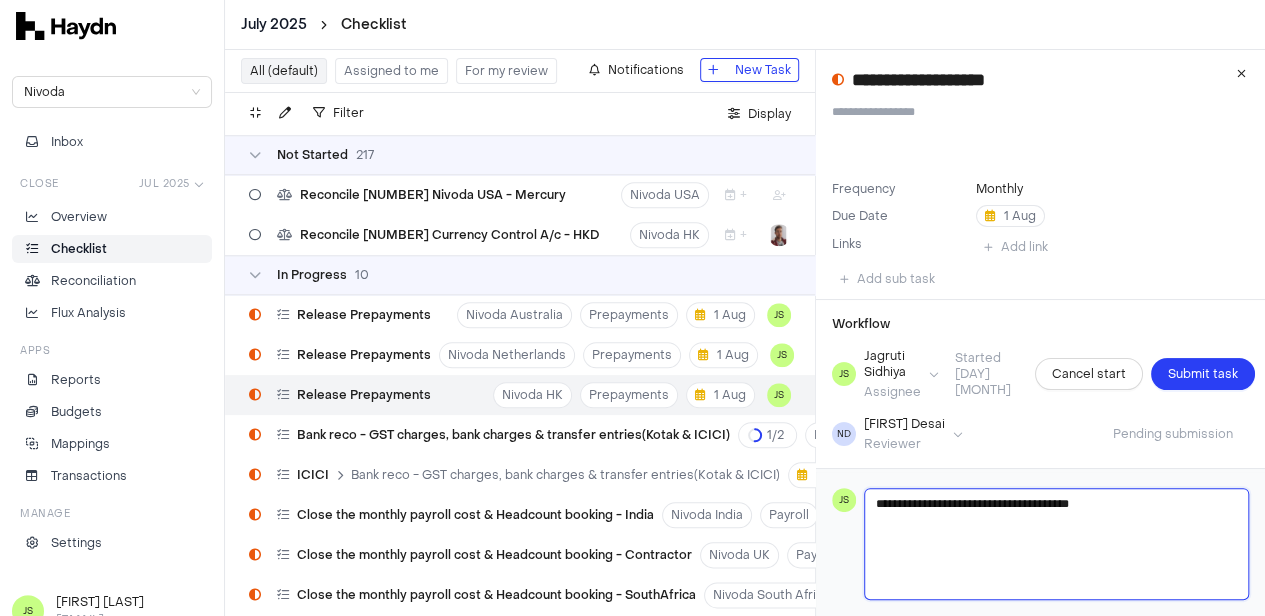 type 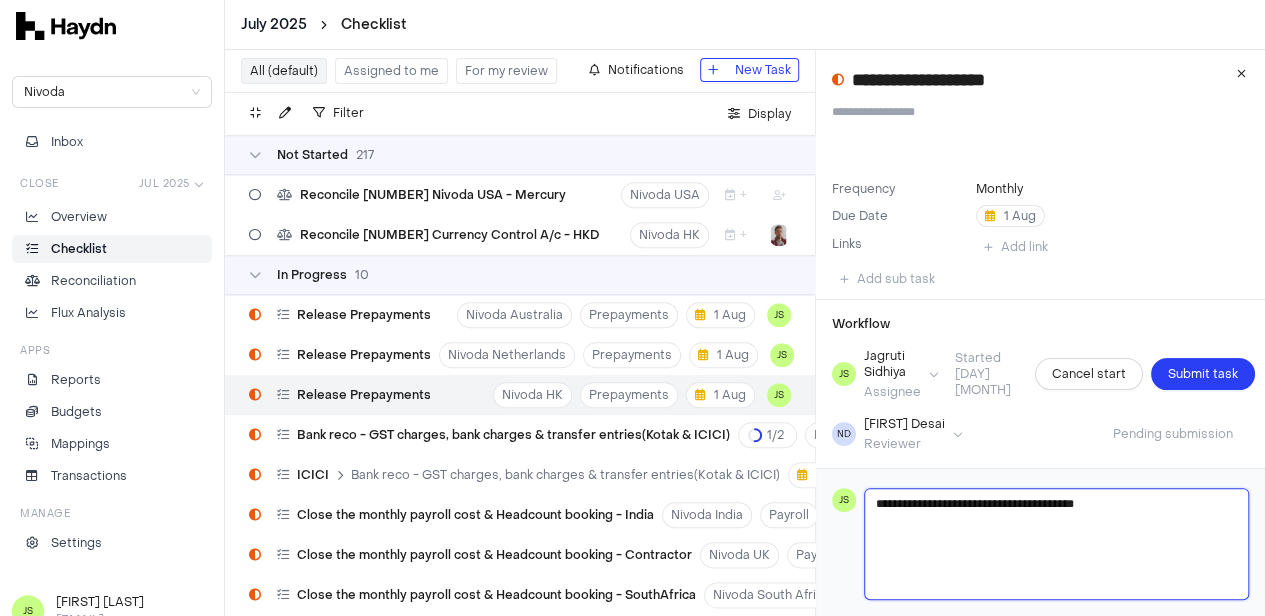 type 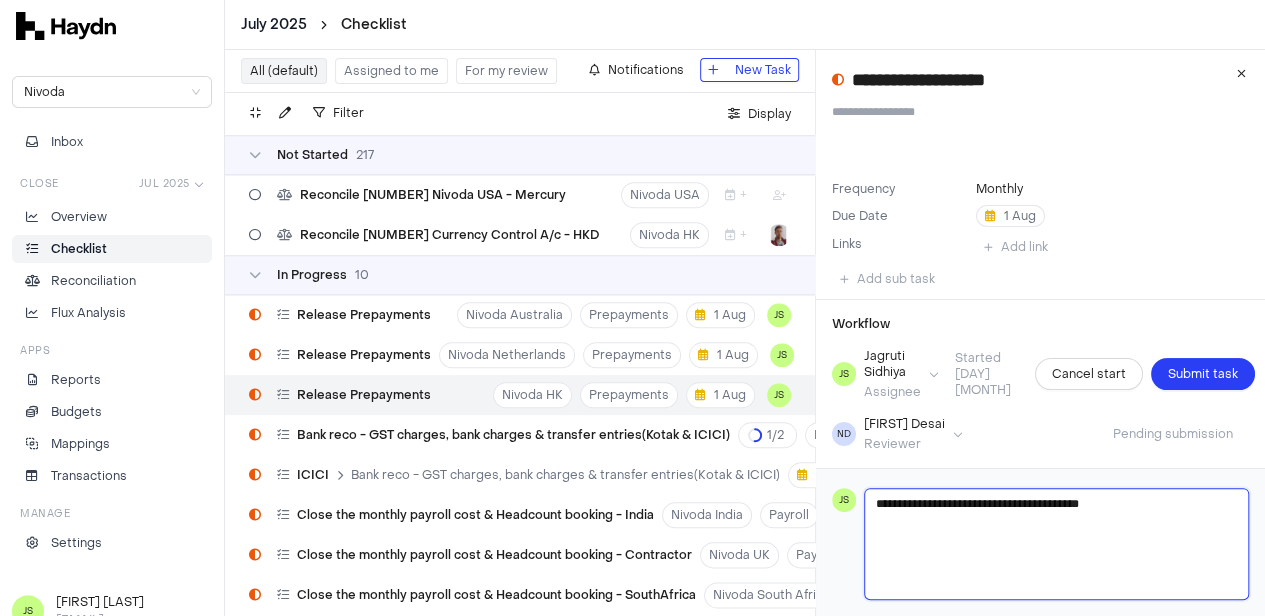 type 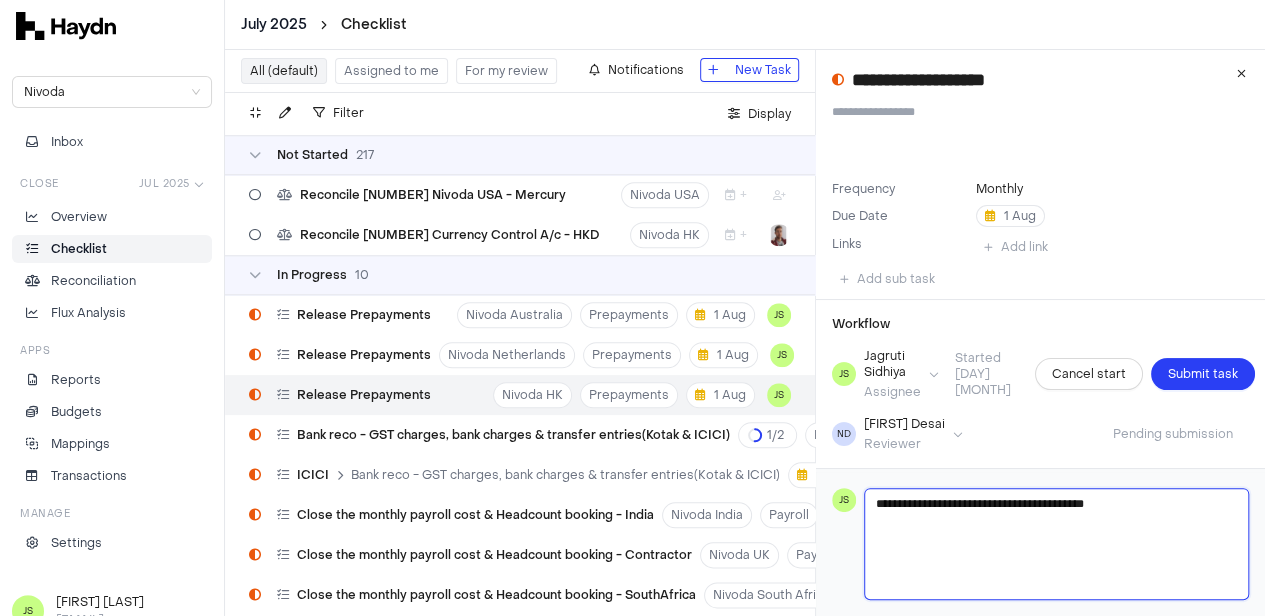 type 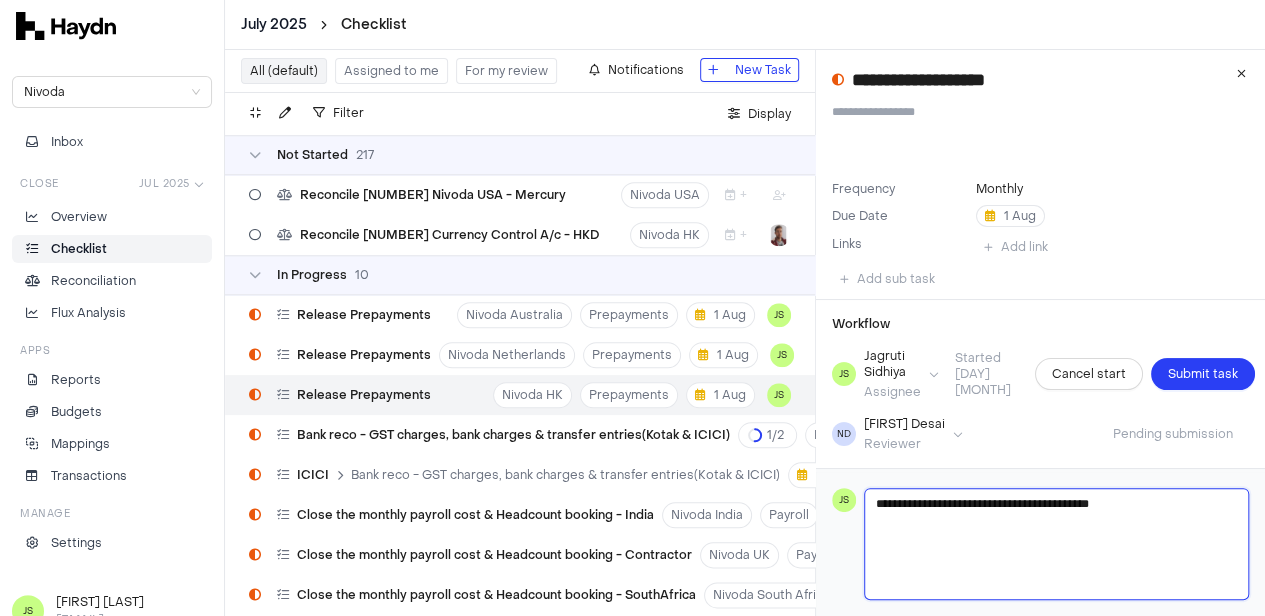 type 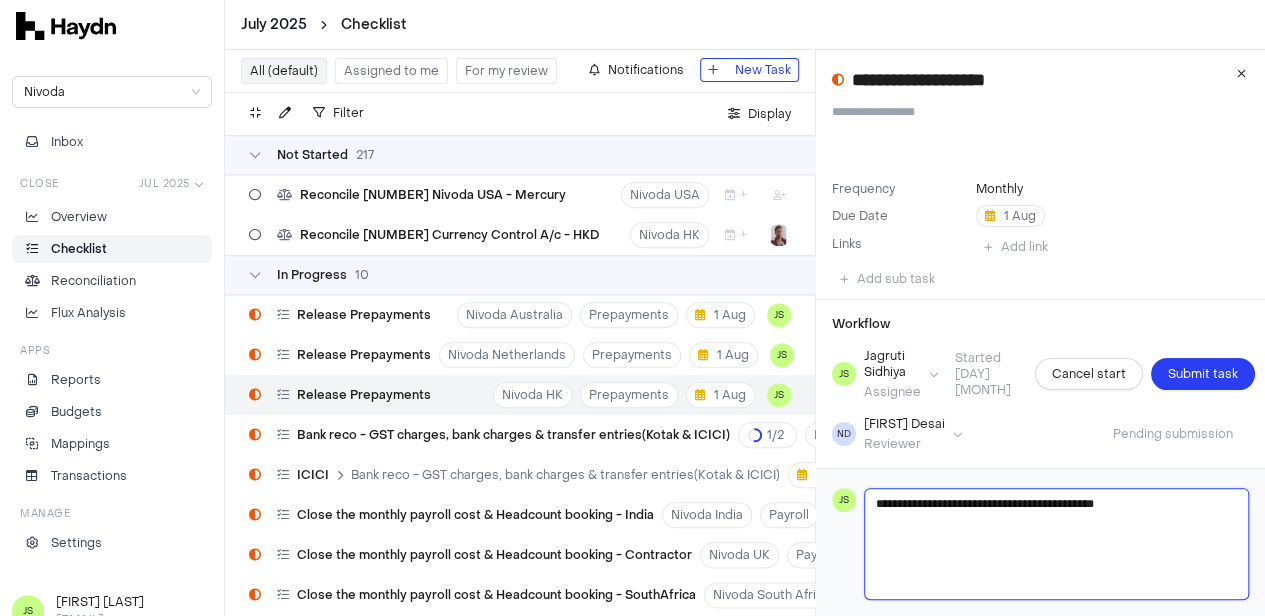 type 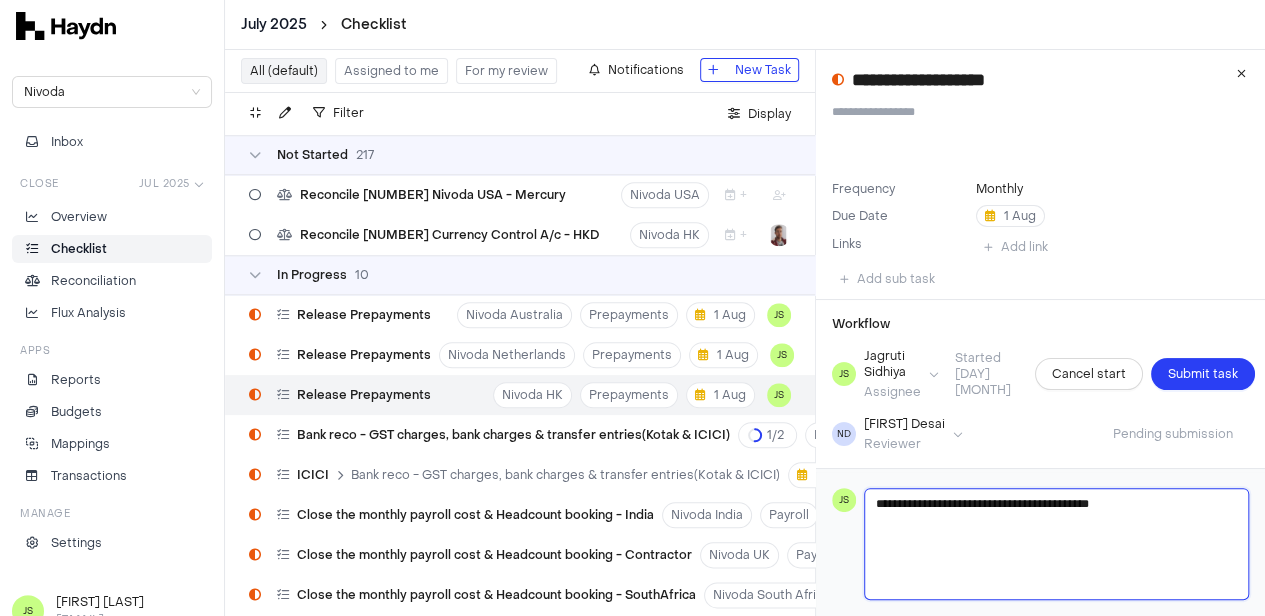 type 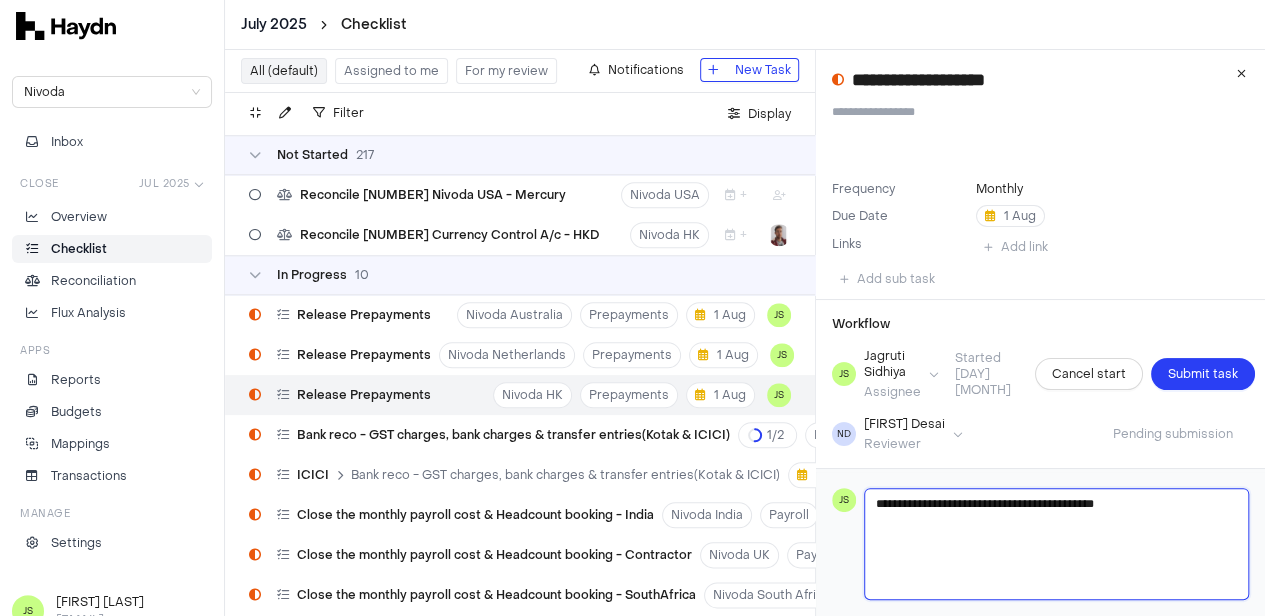 type 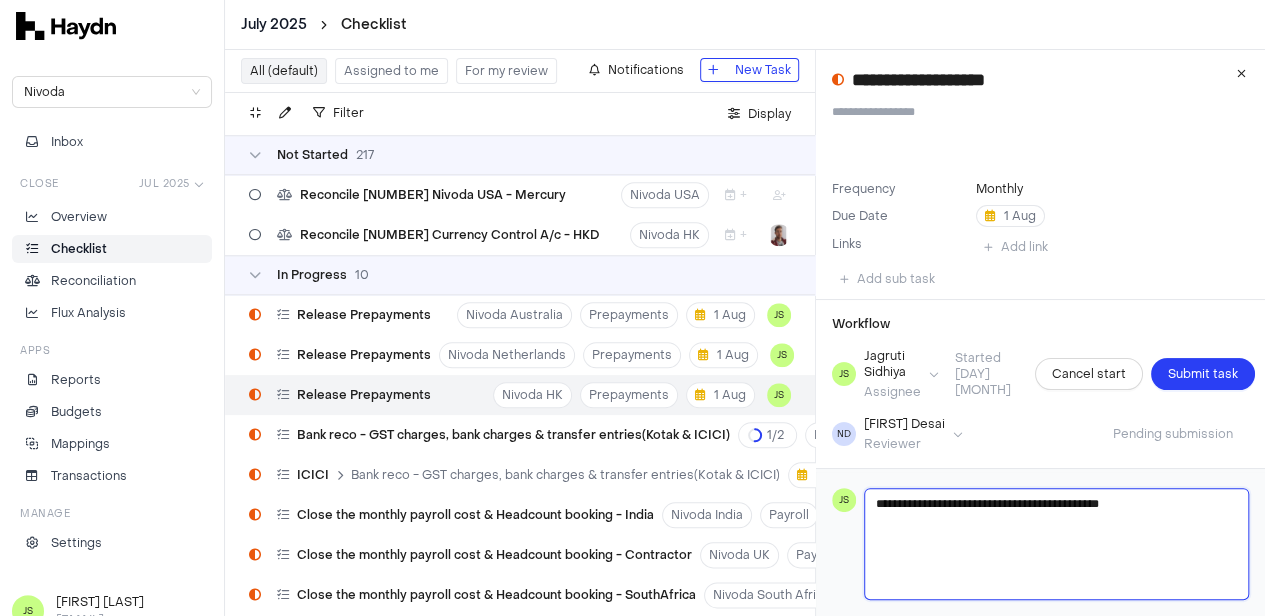 type 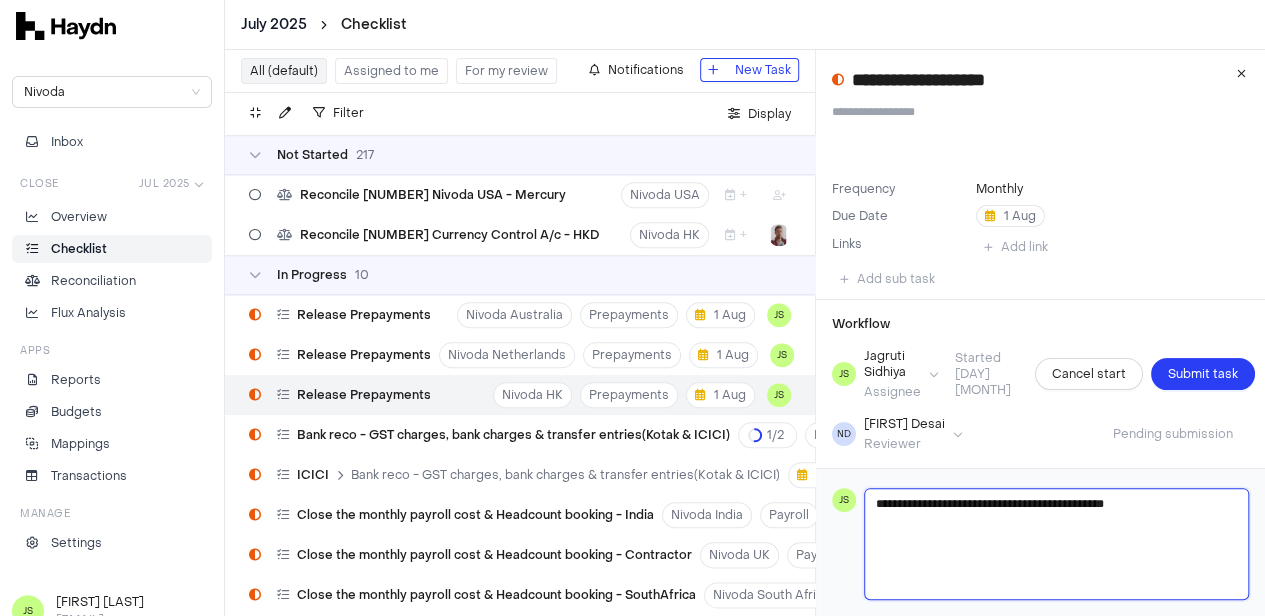 type 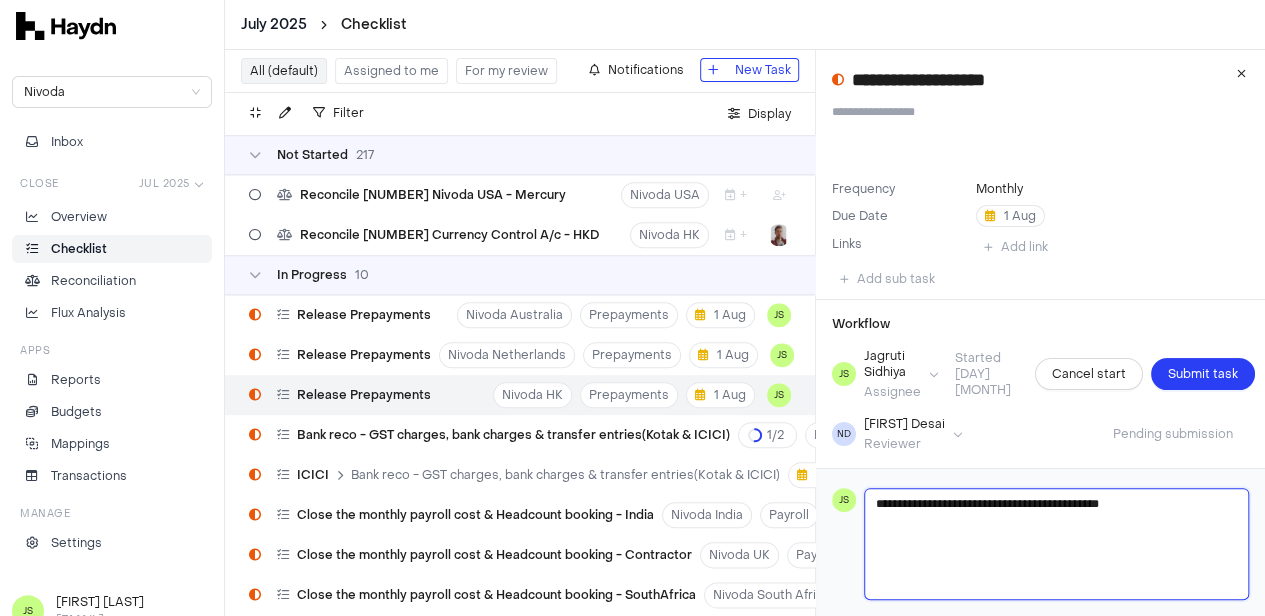 type 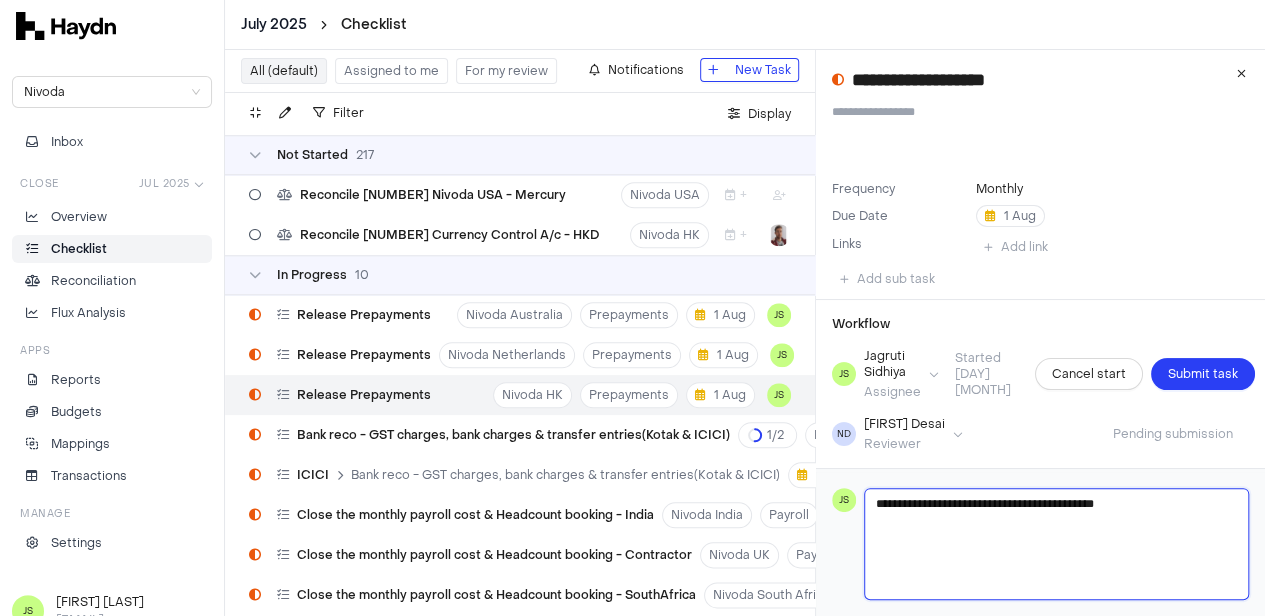 type 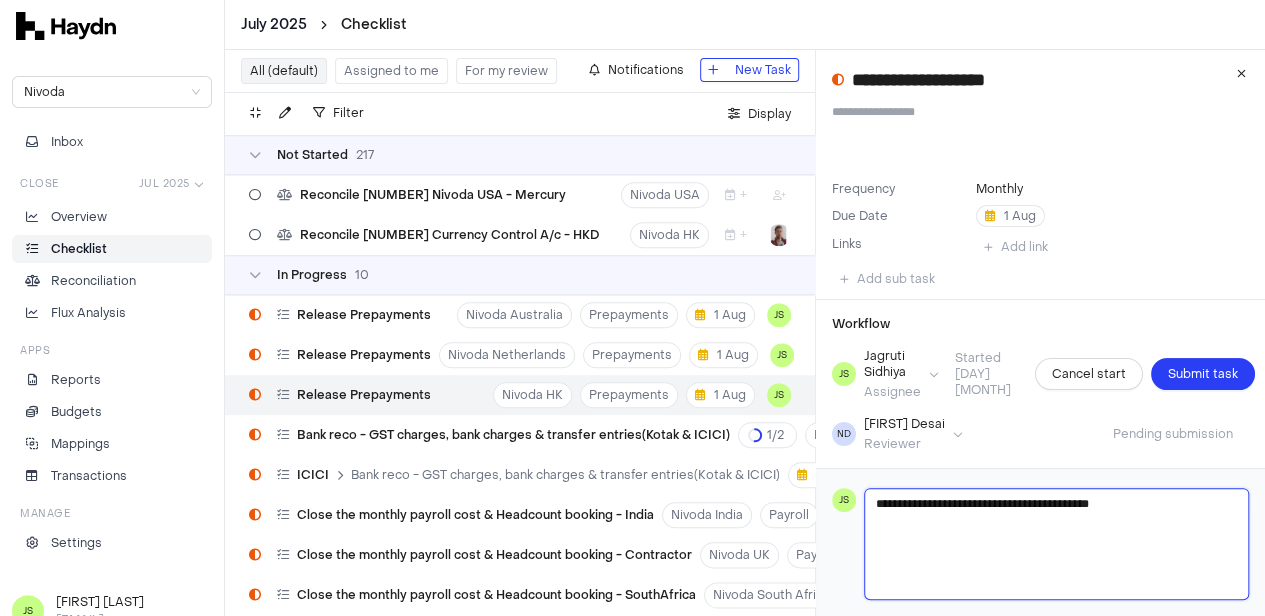 type 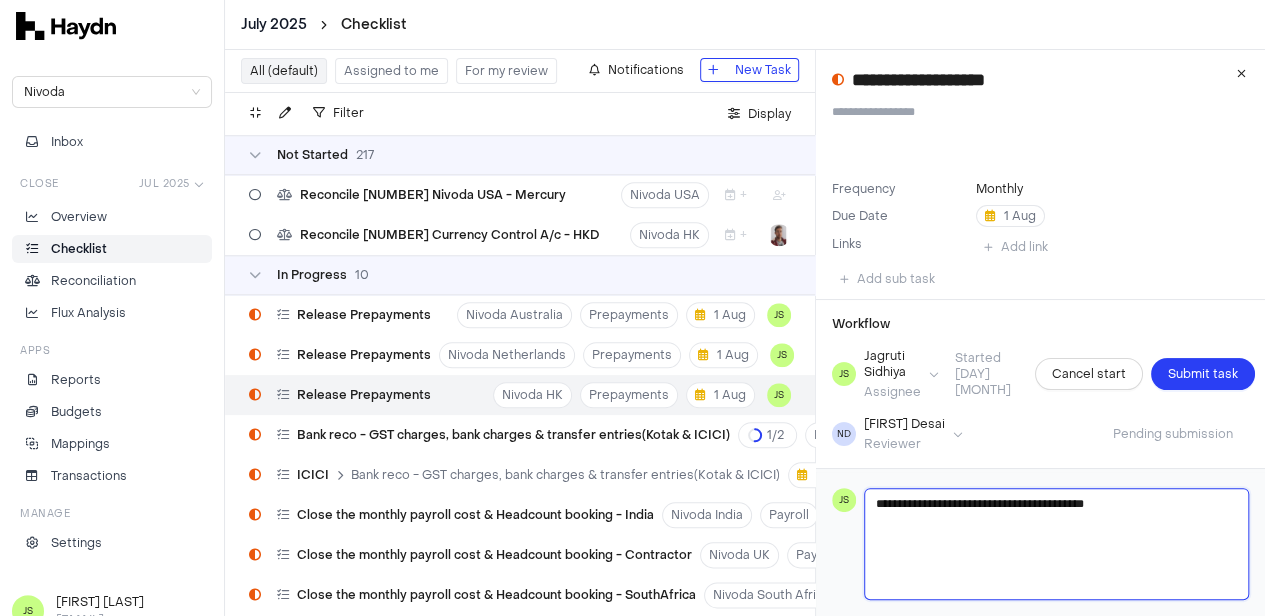 type 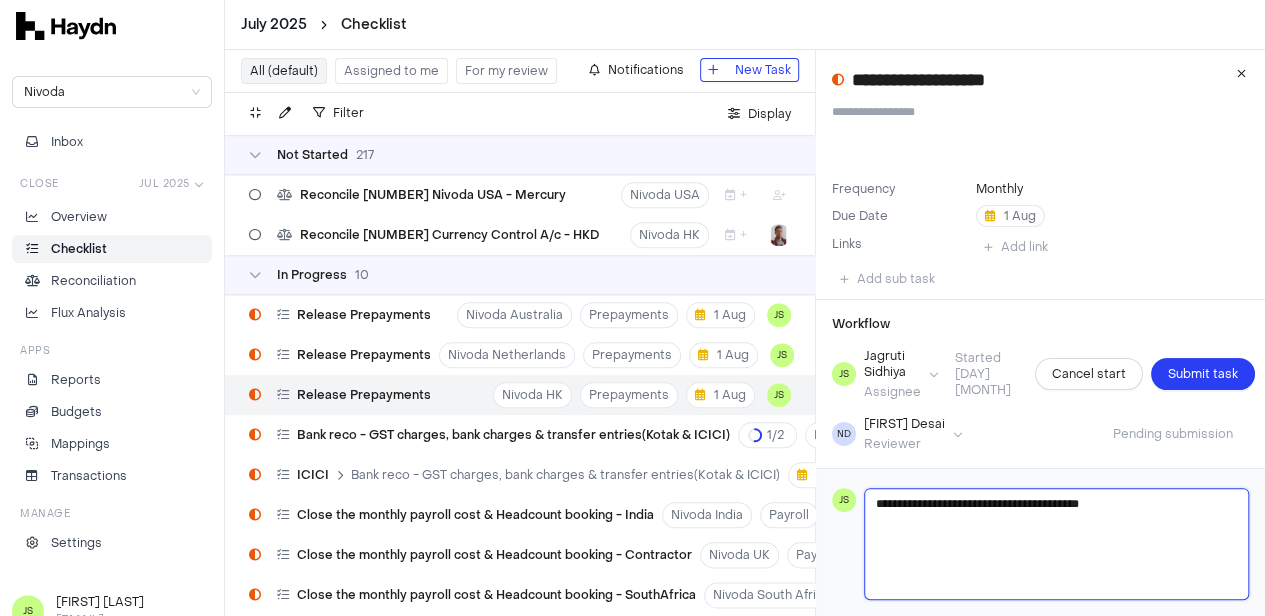 type 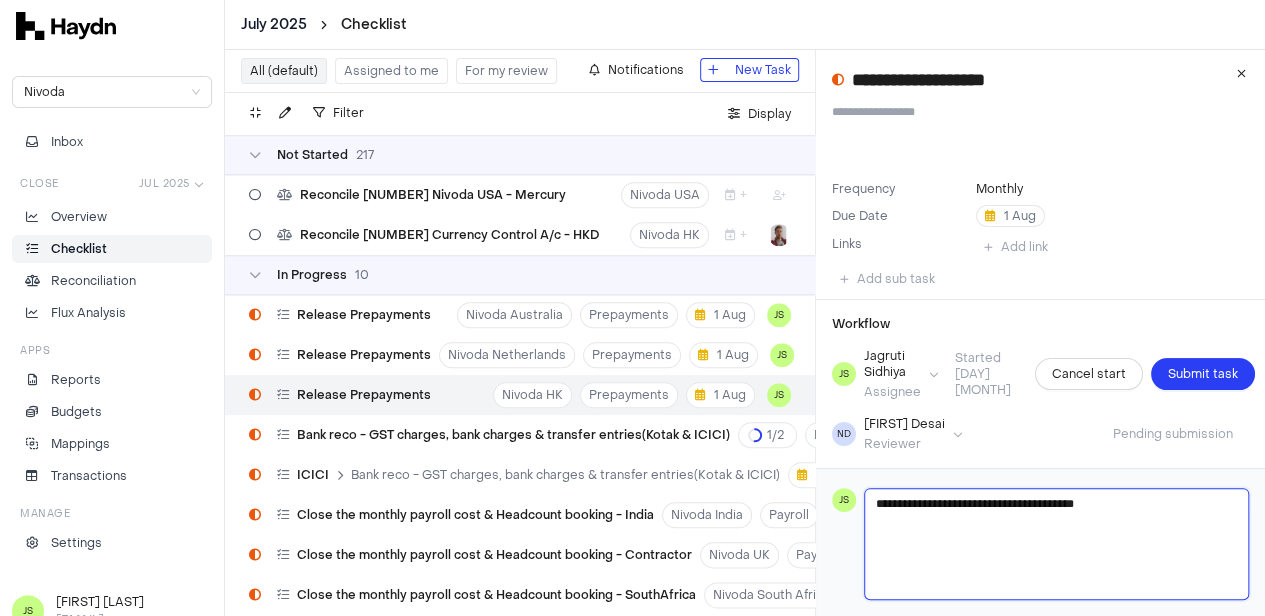 type 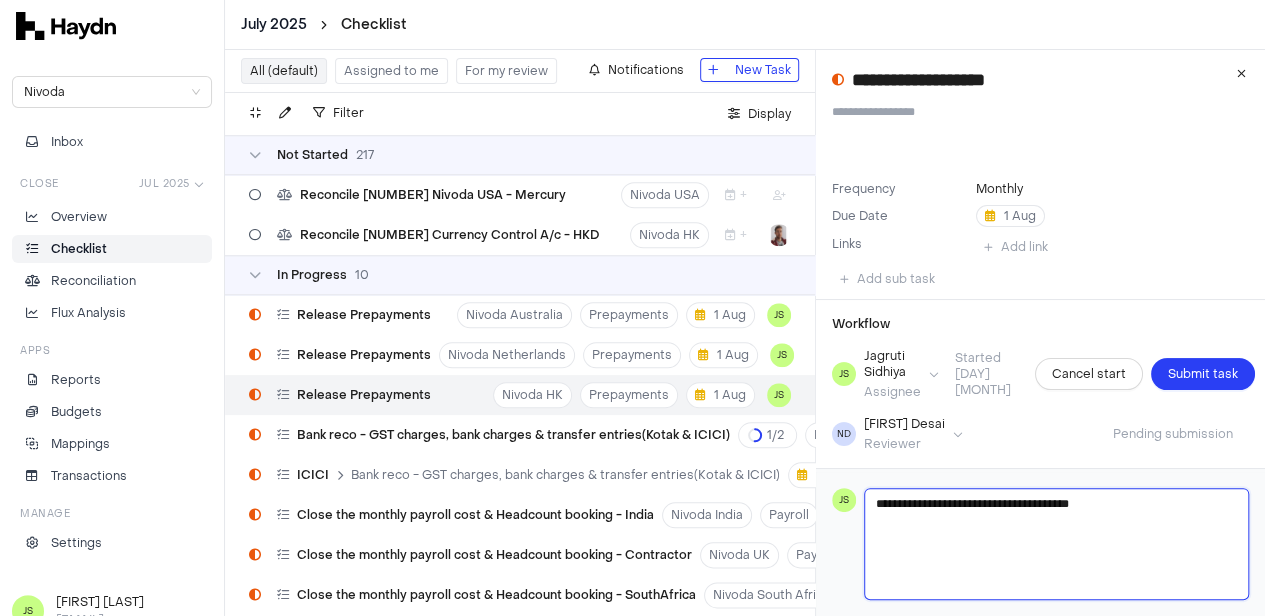 type 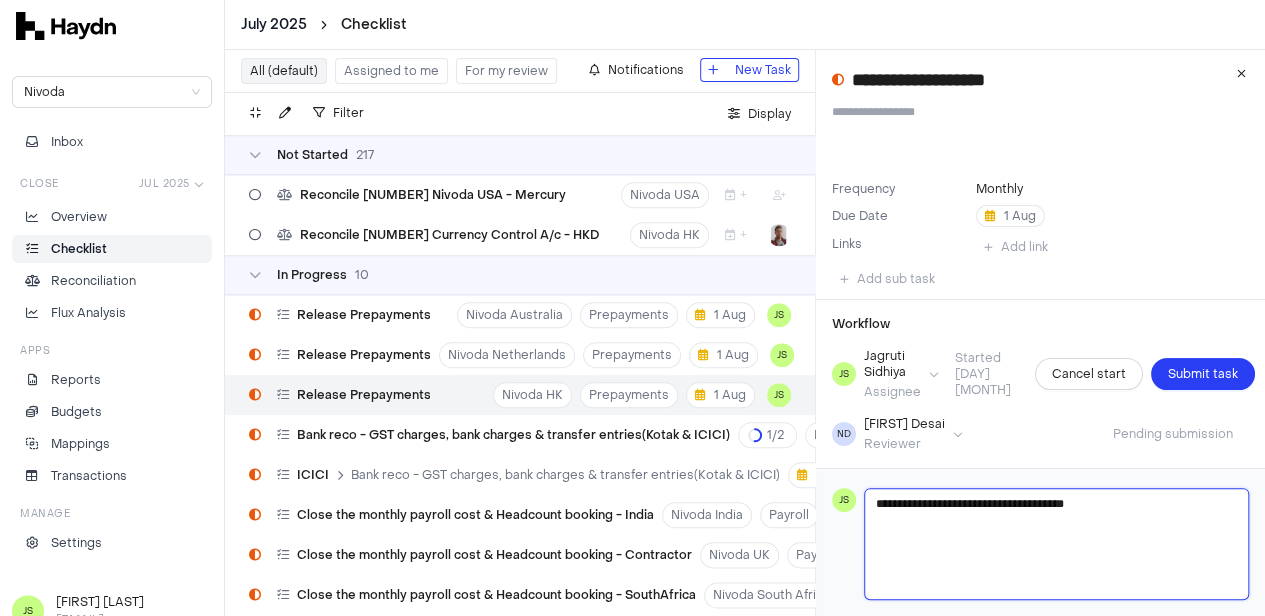 type 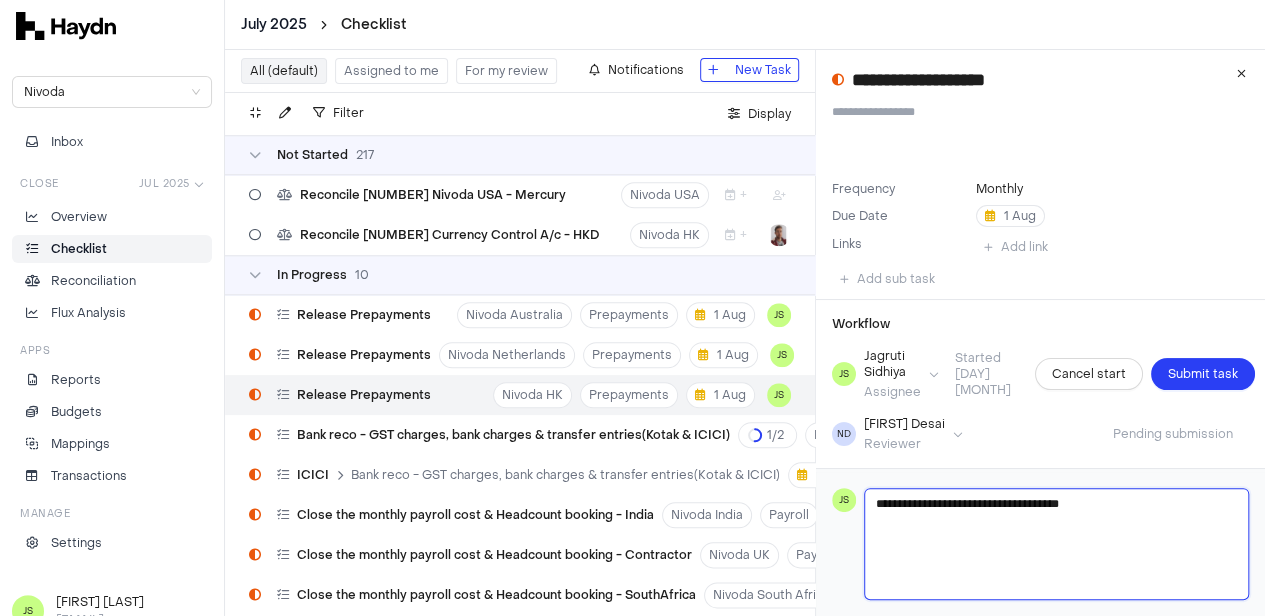 type 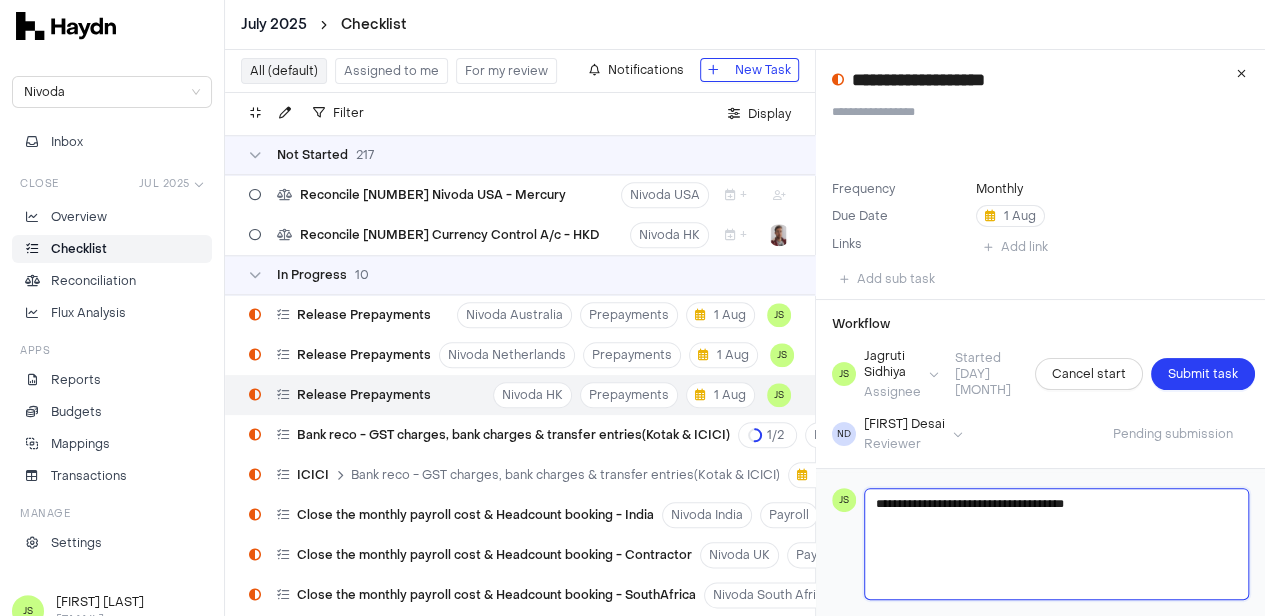 type 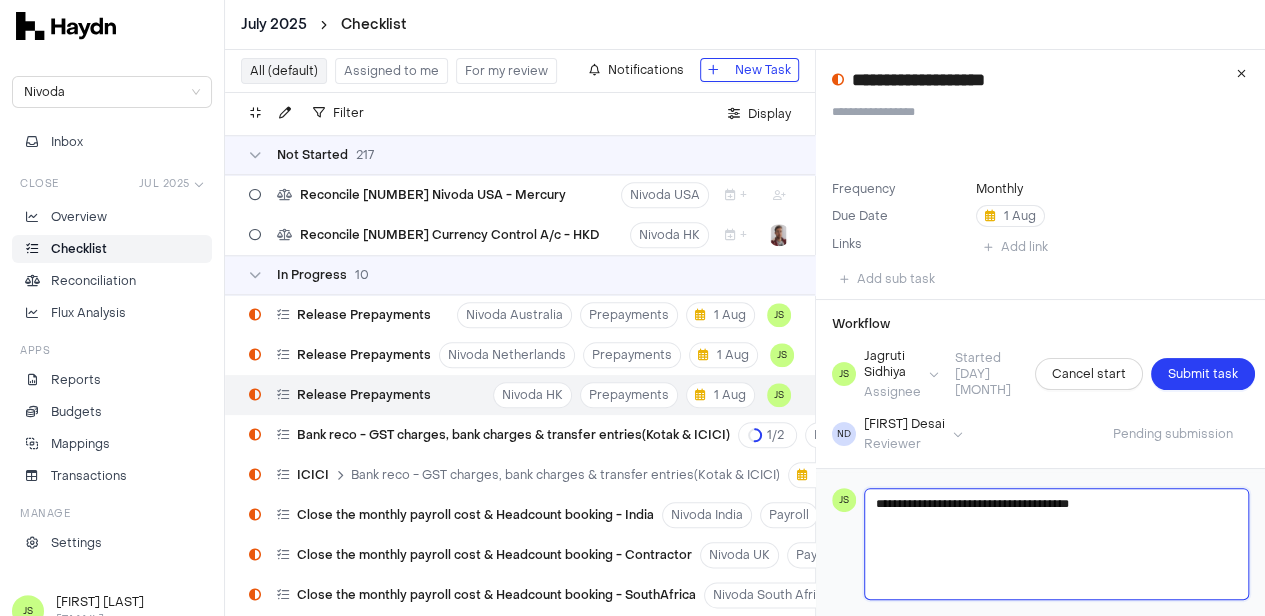 type 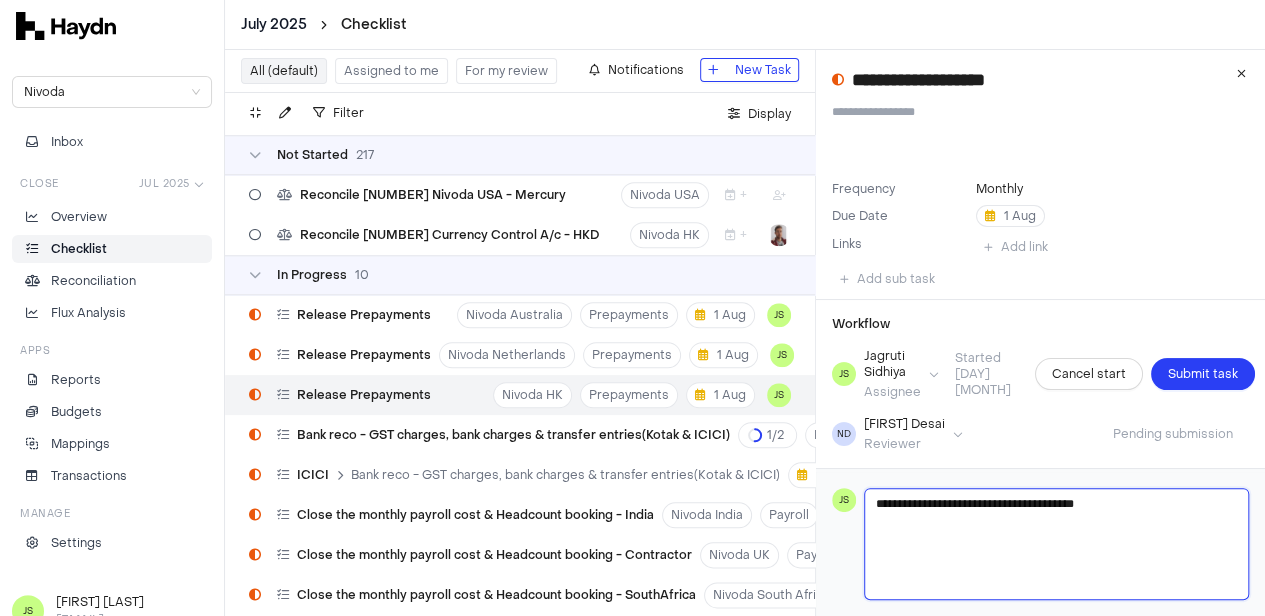 type 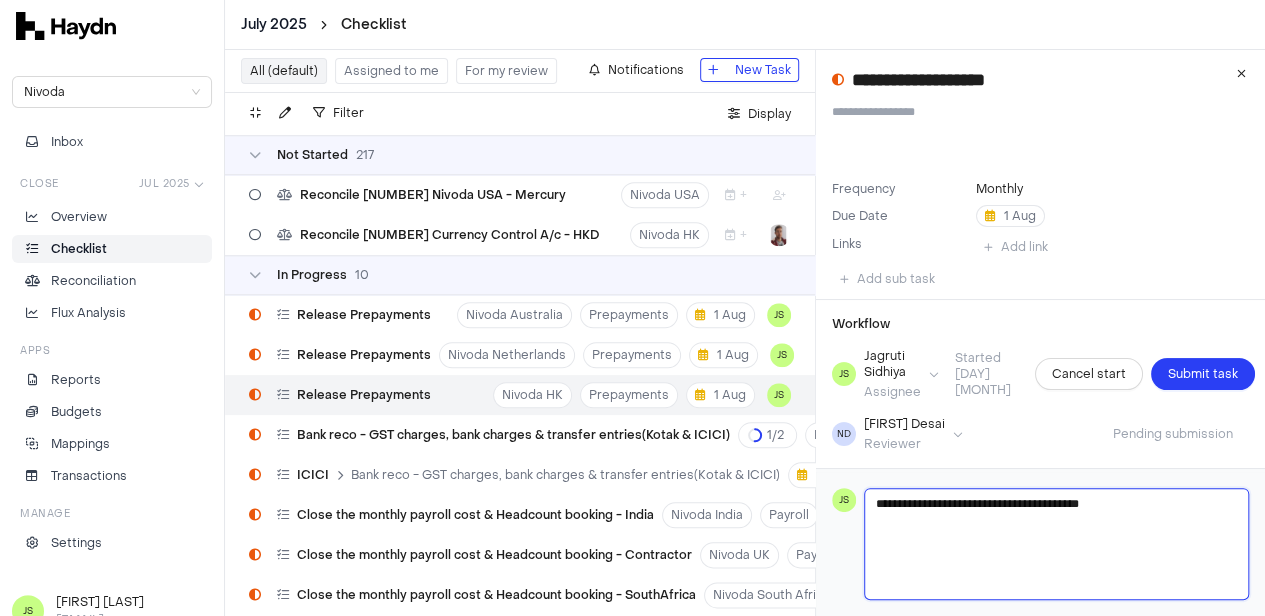type 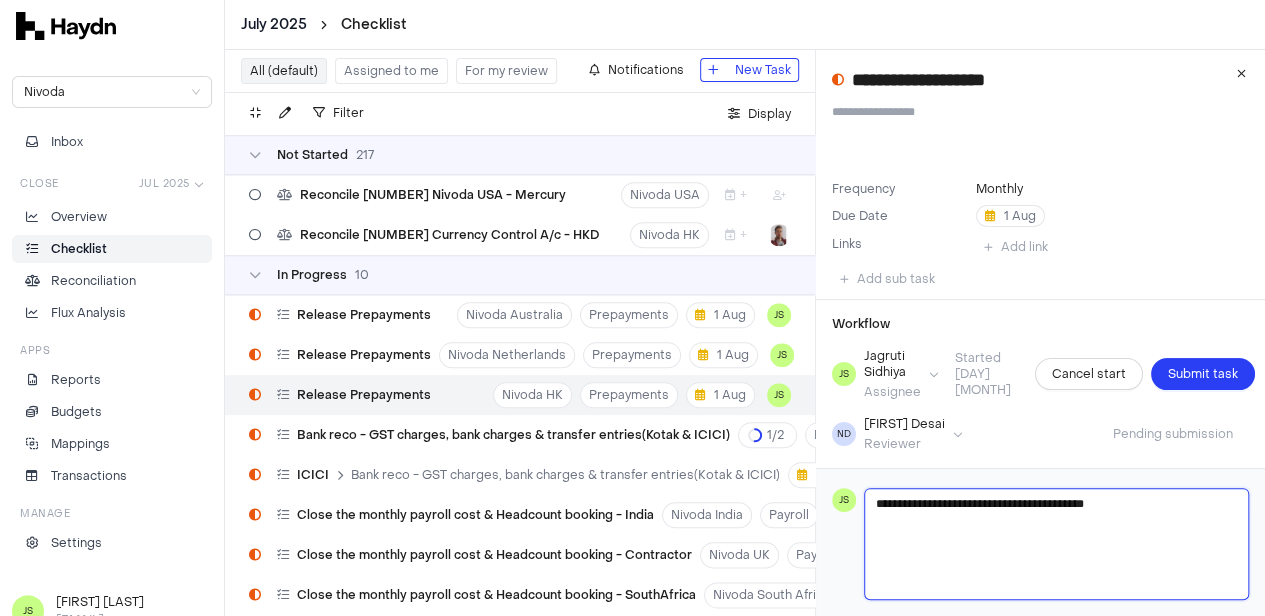 type 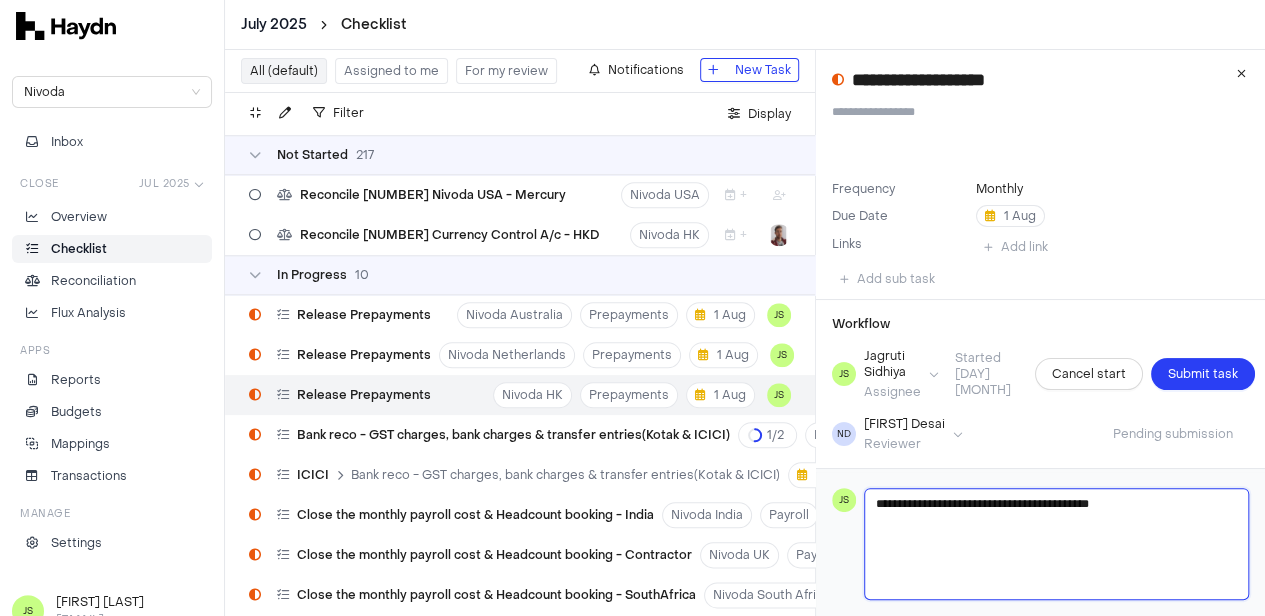type 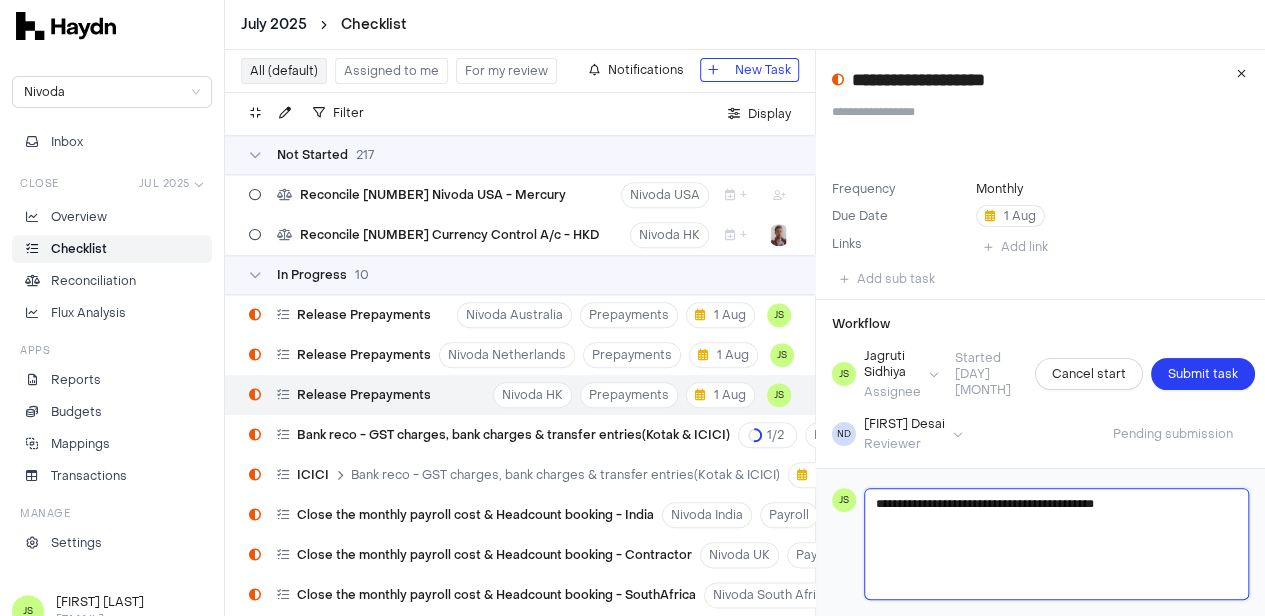 type 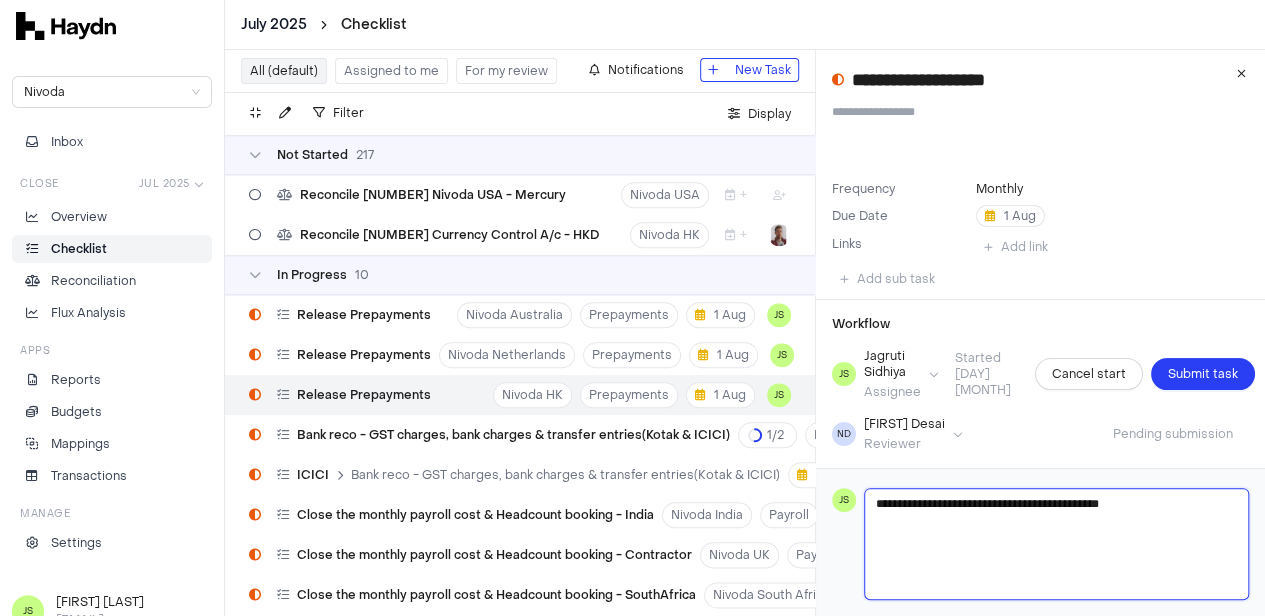 type on "**********" 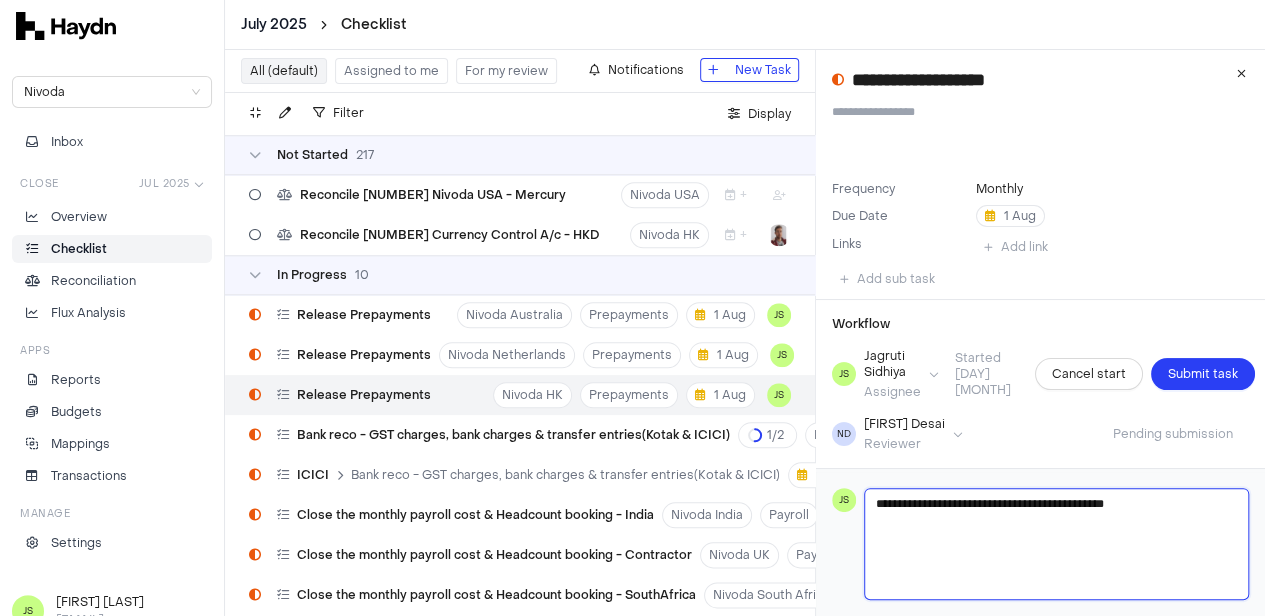 type 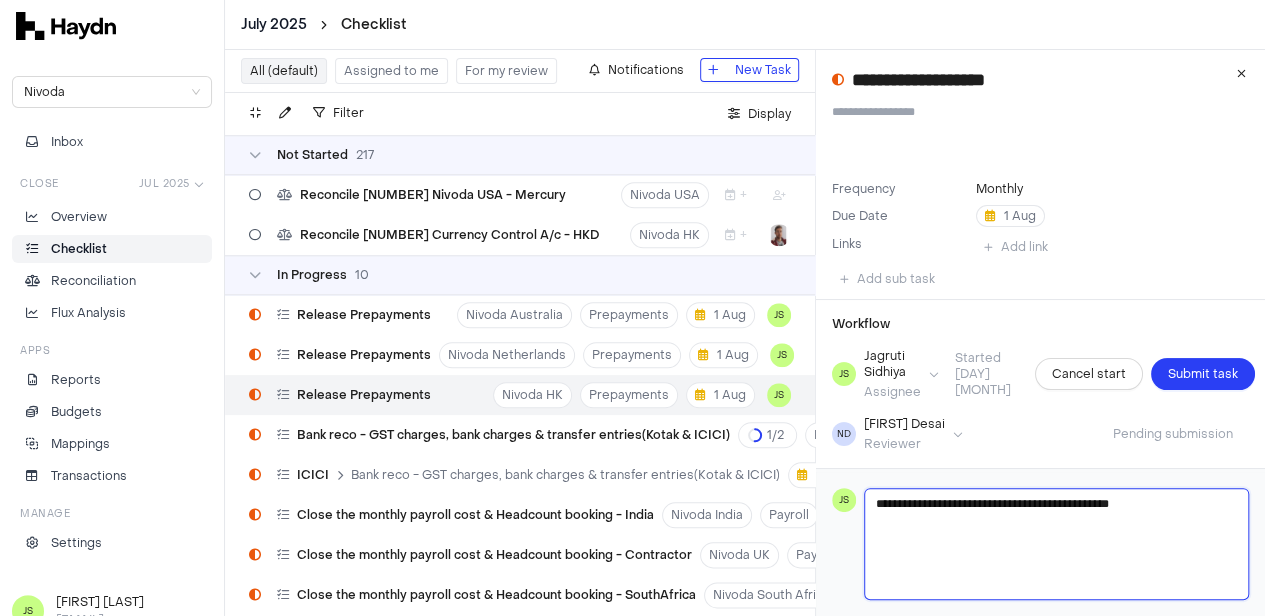 type 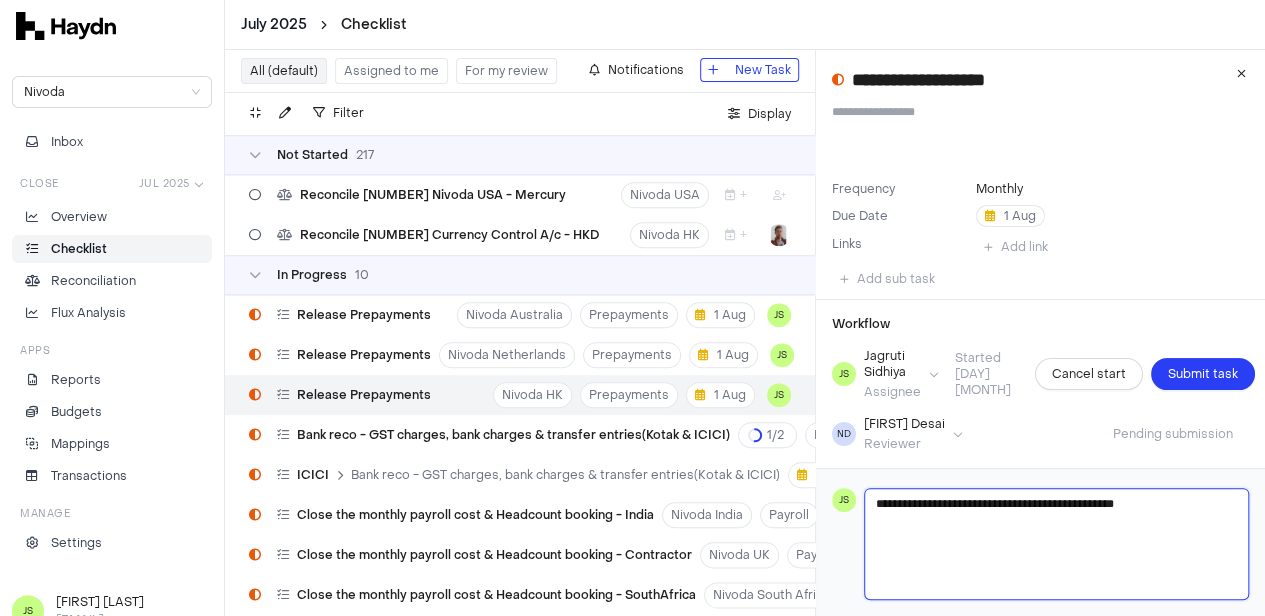 type on "**********" 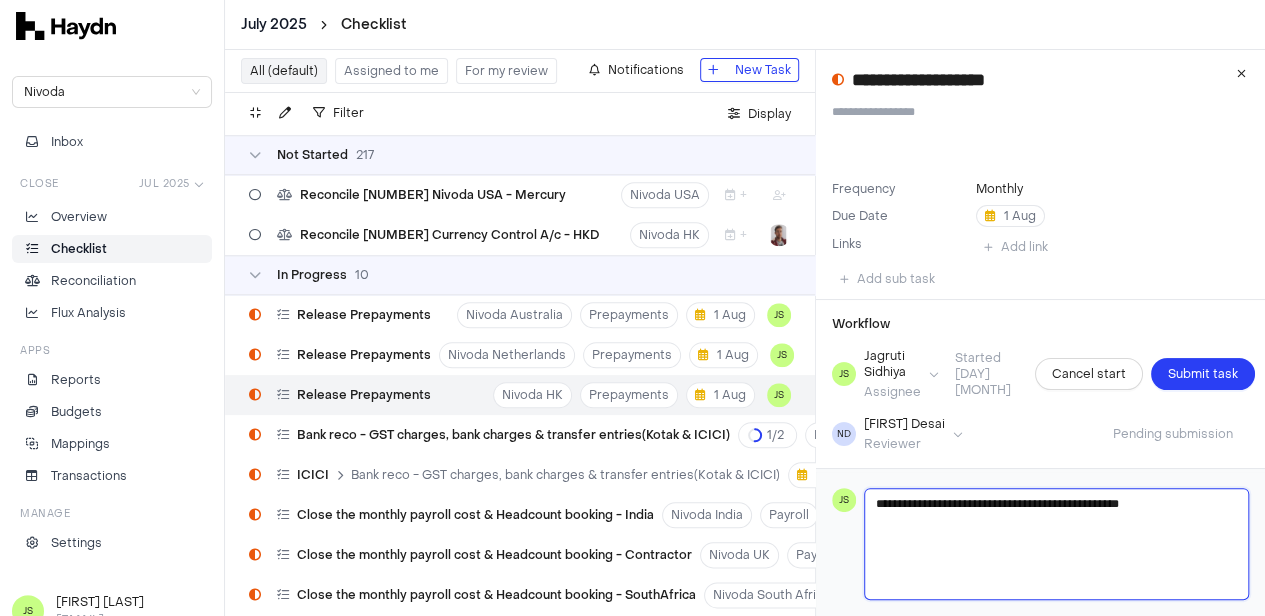 type 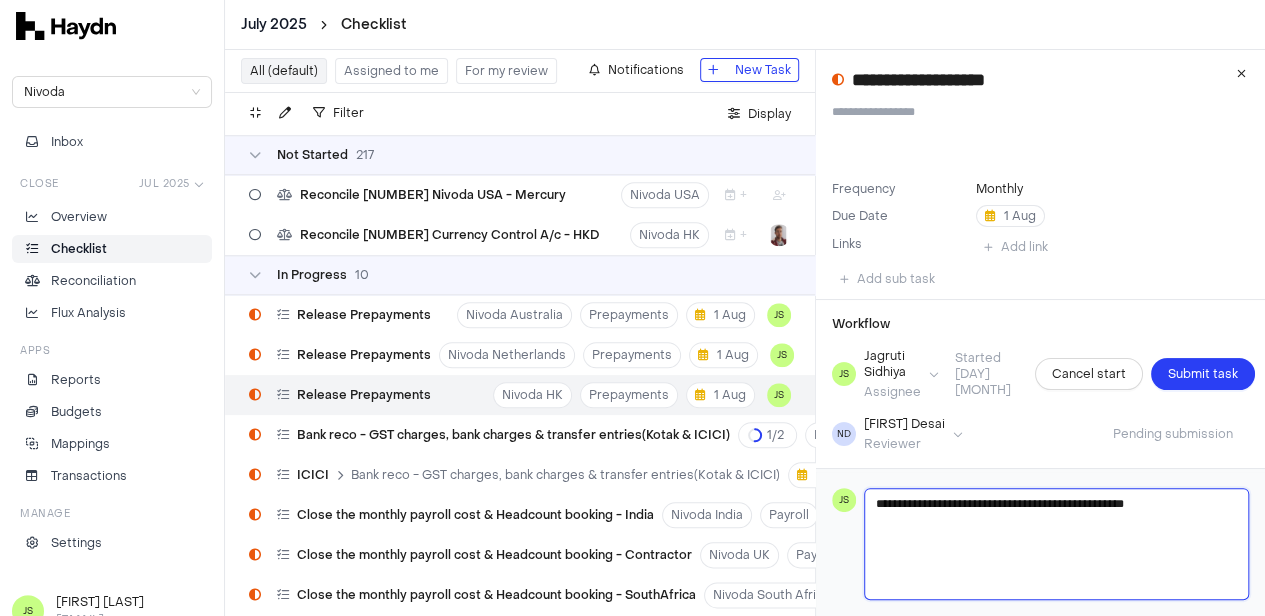 type 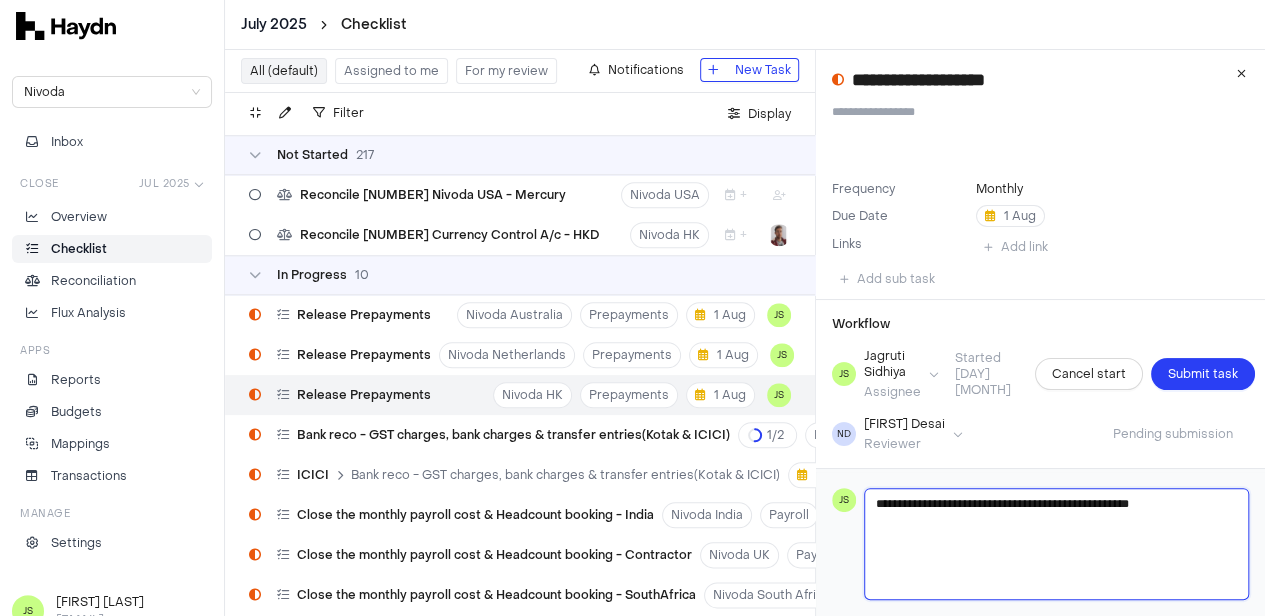 type 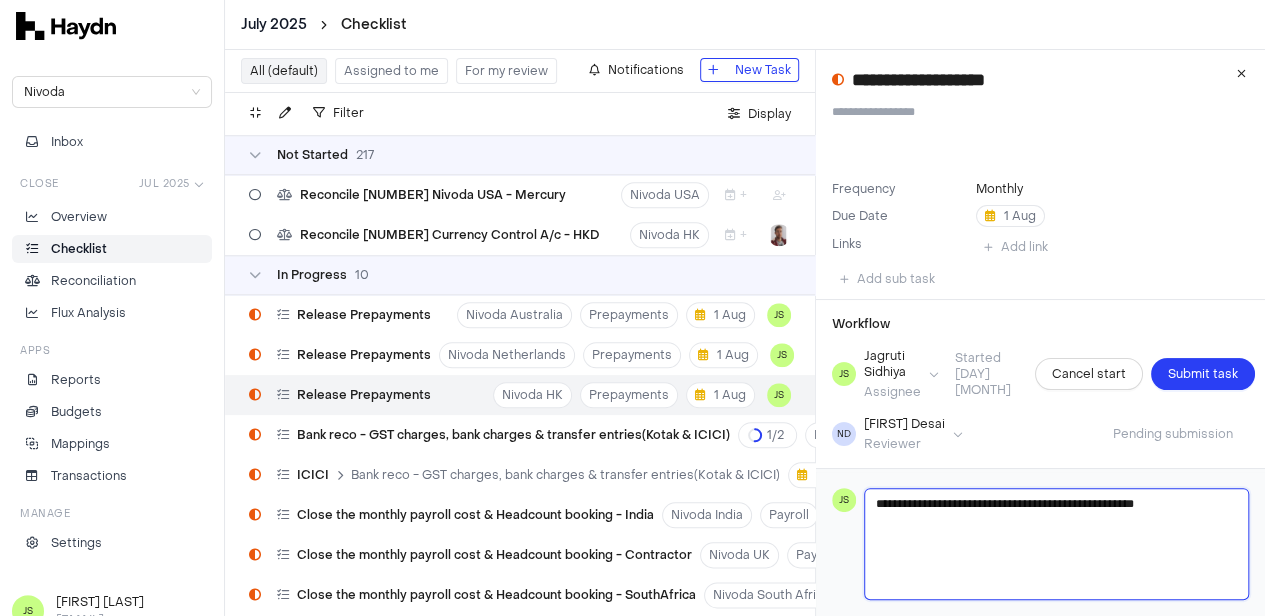 type 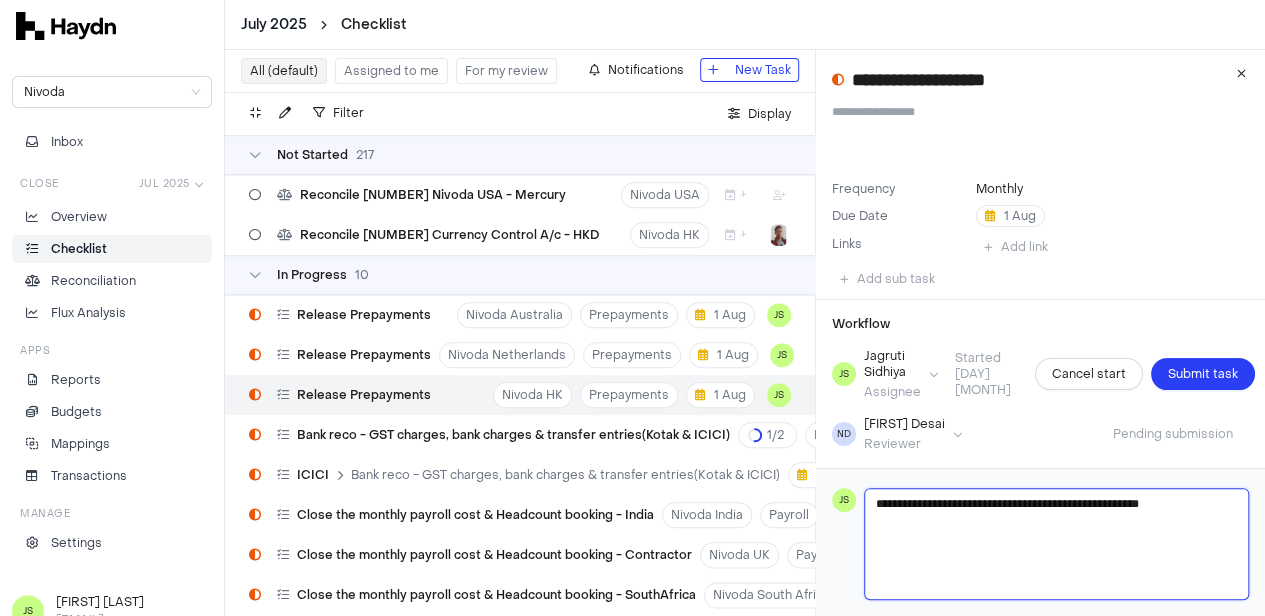 type 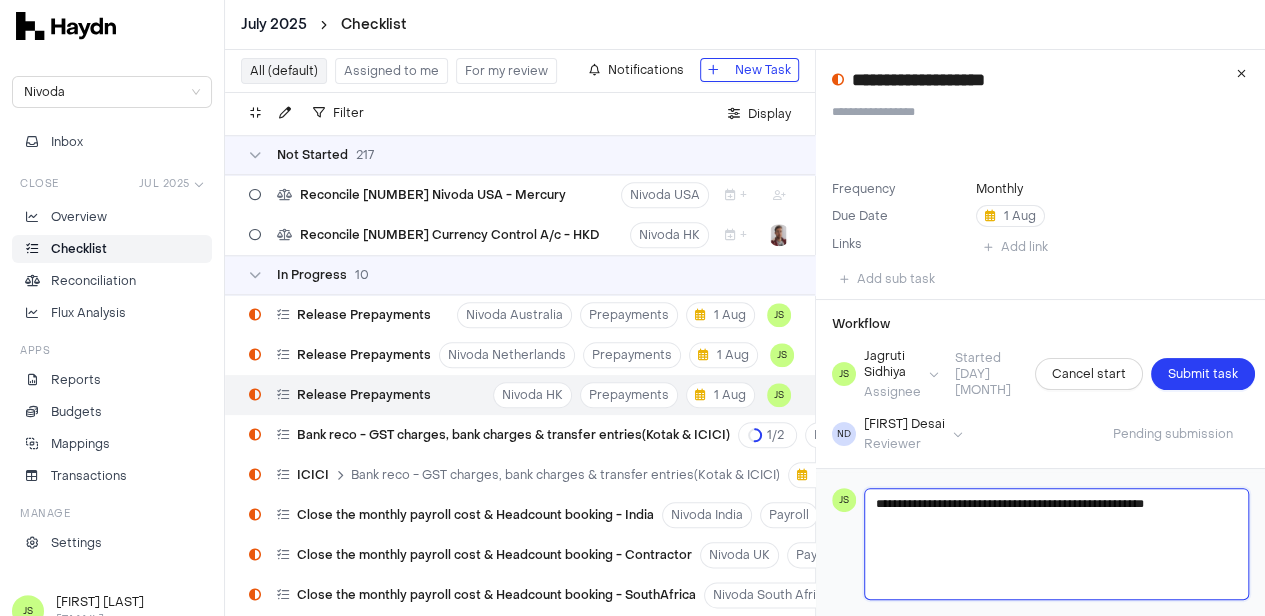 type 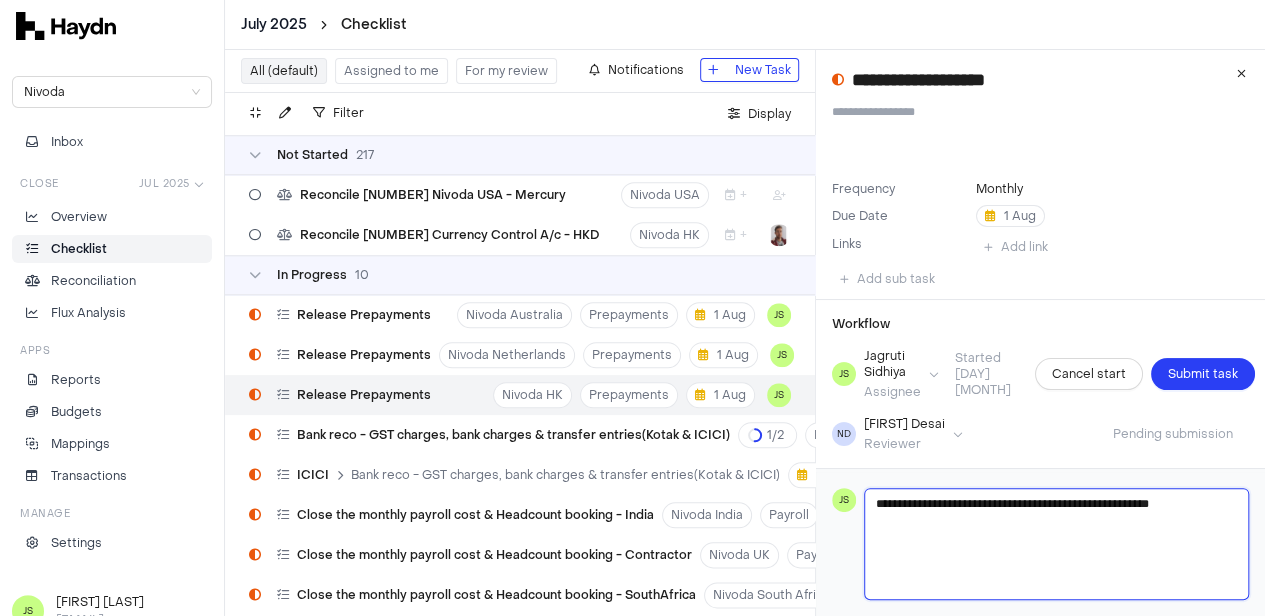 type 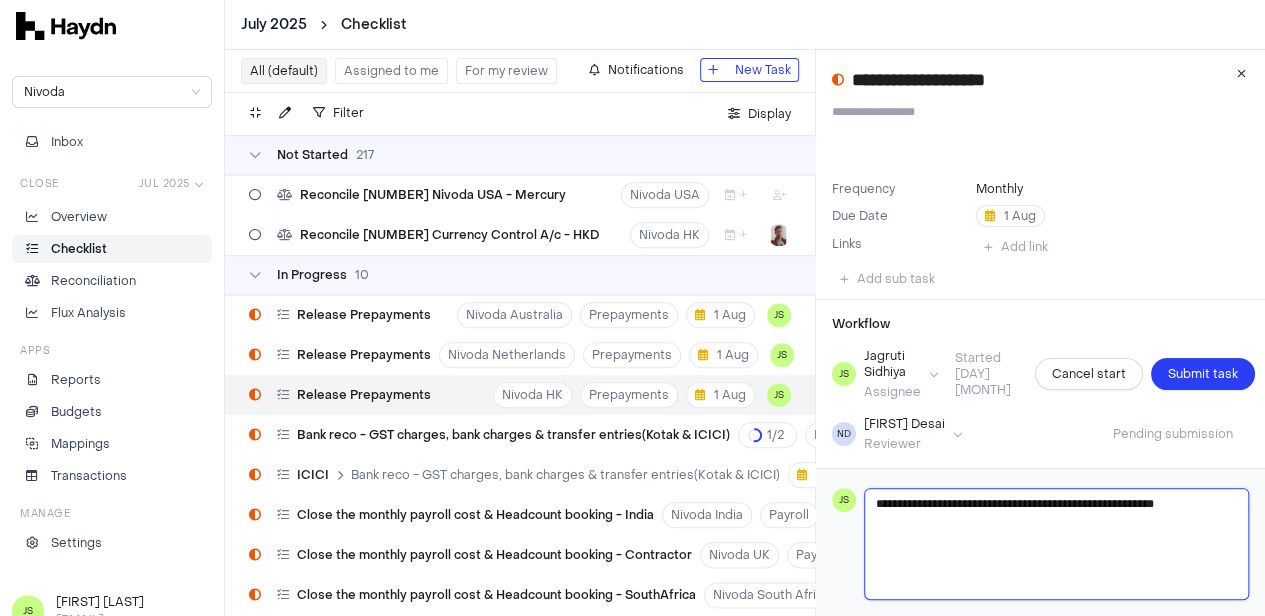 type 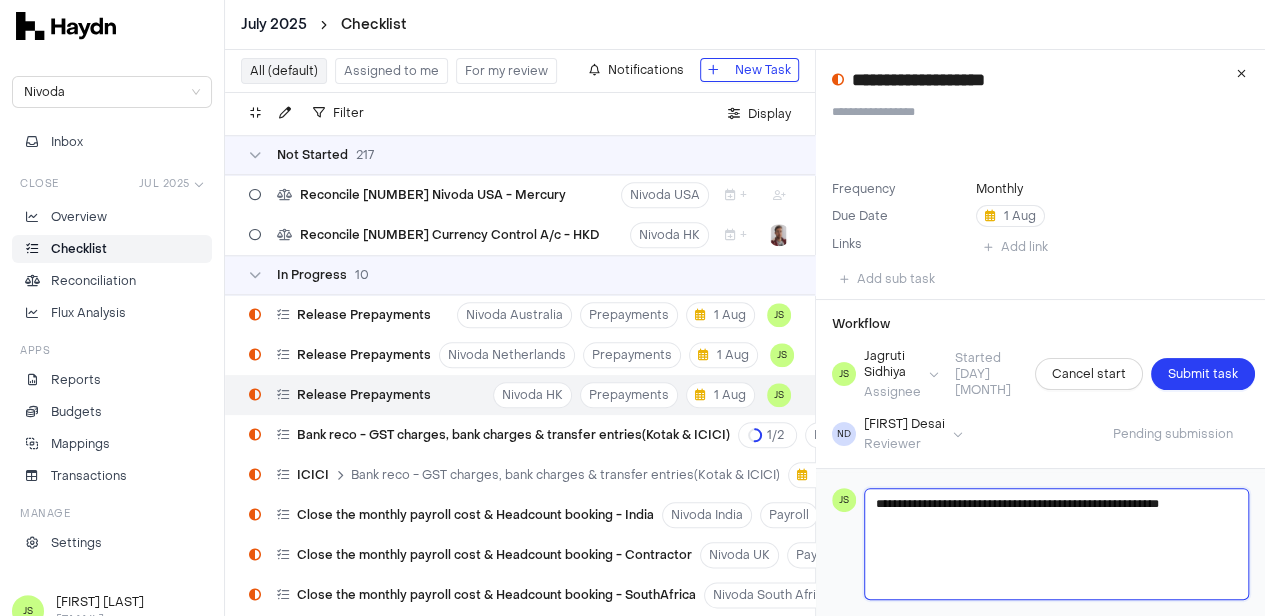 type 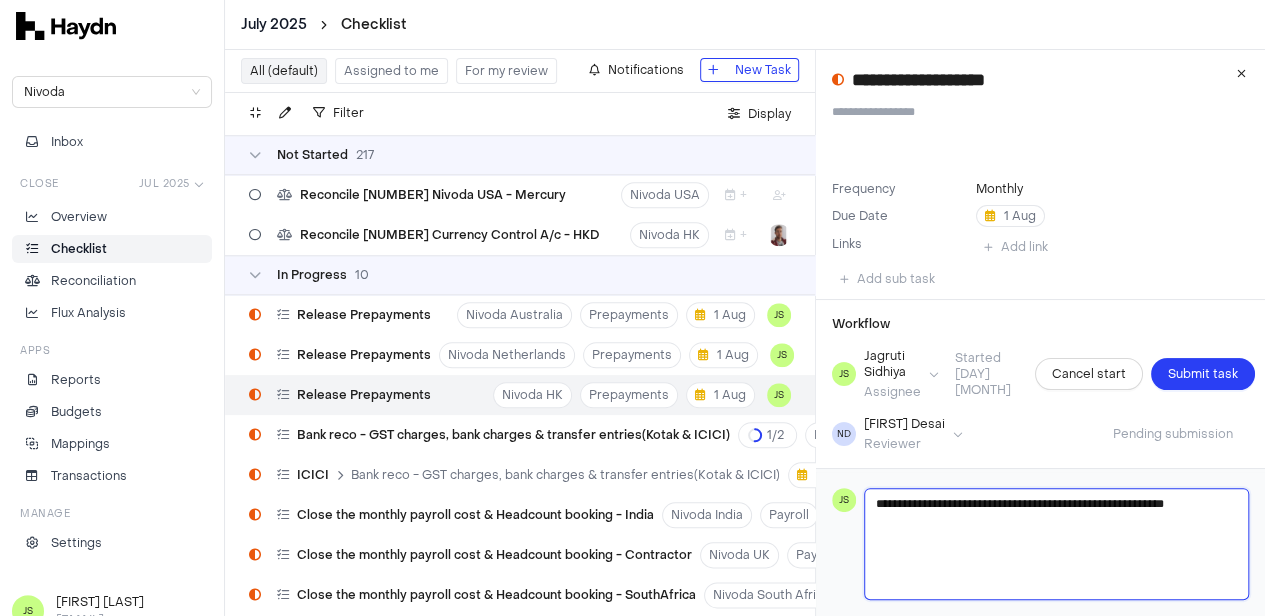 type 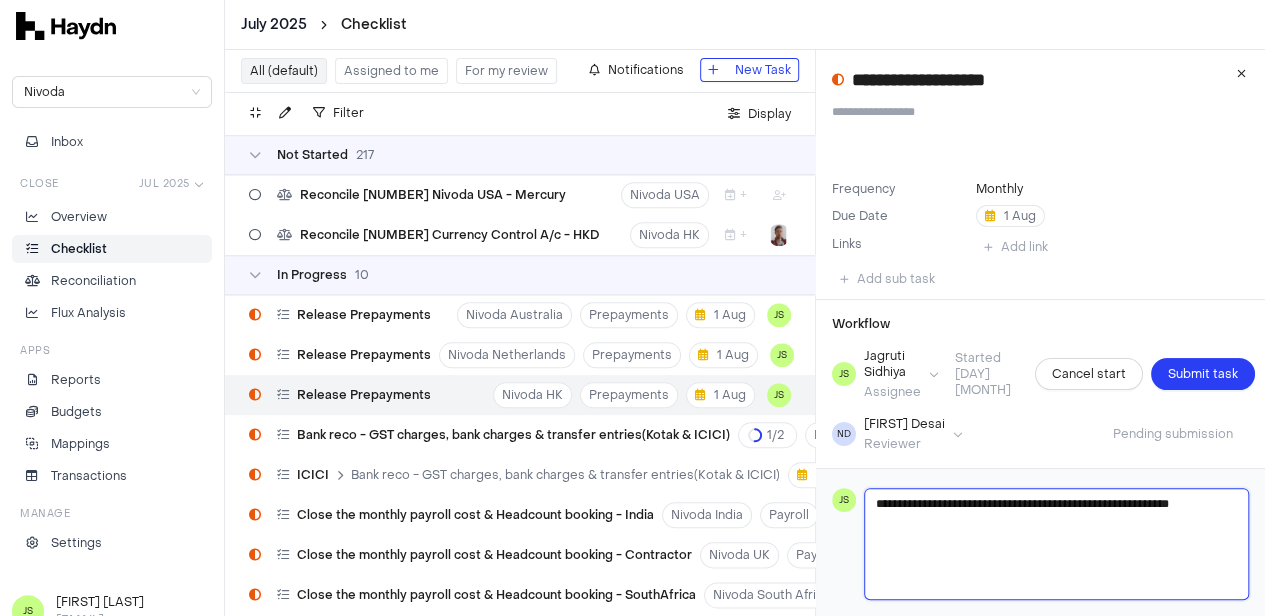 type 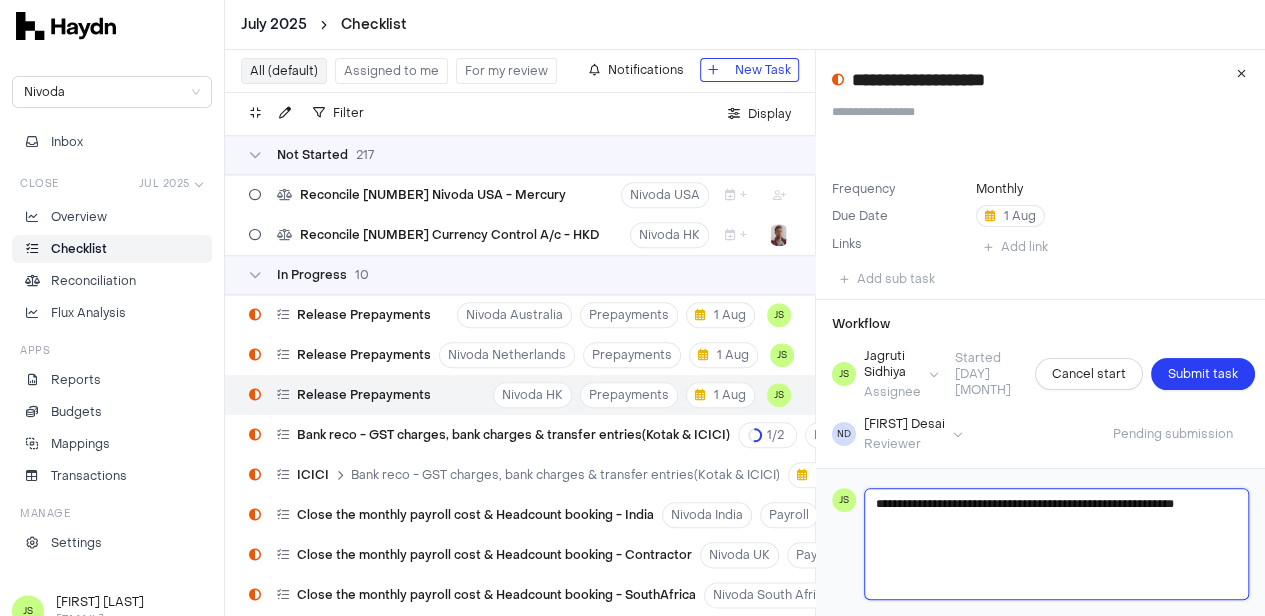type 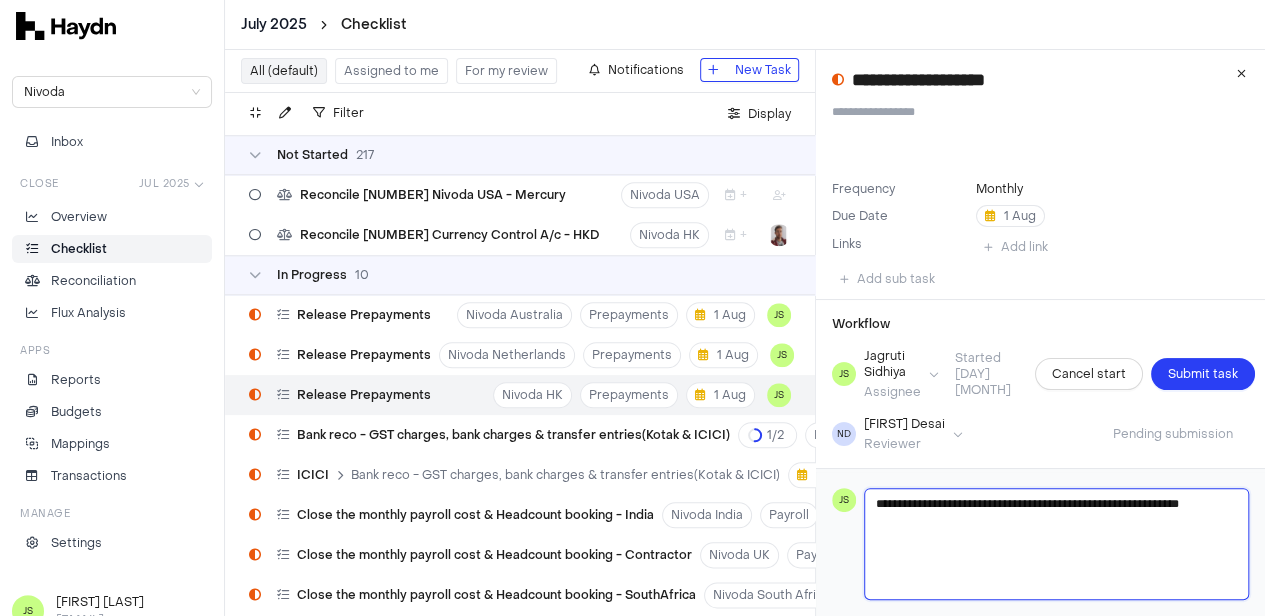 type 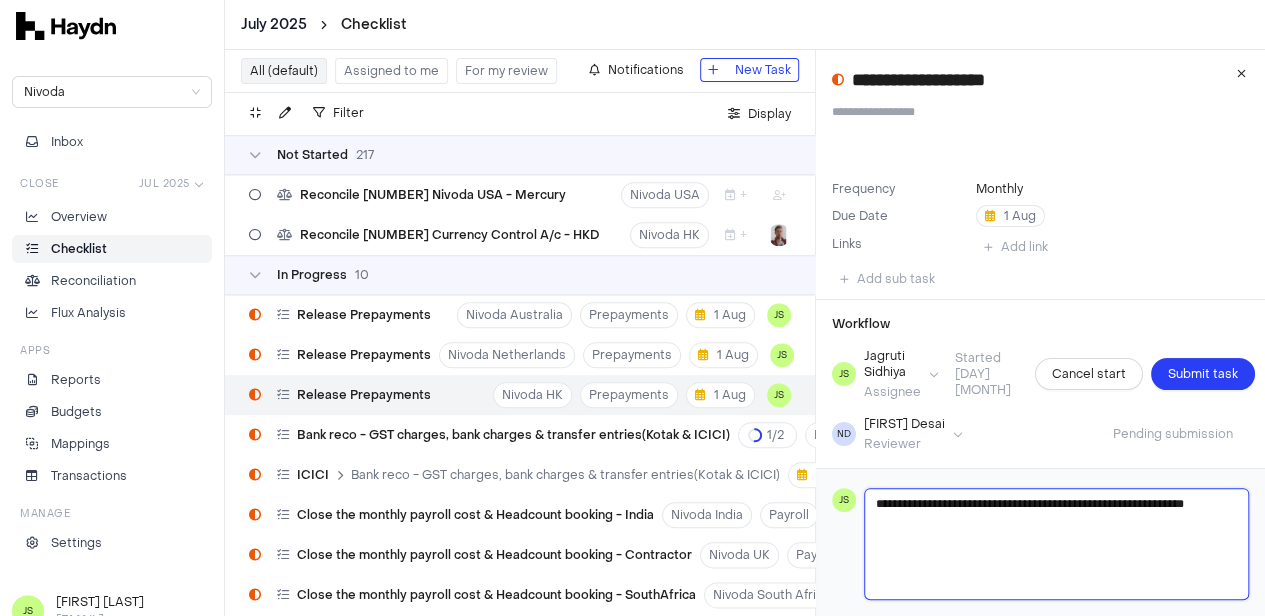 type 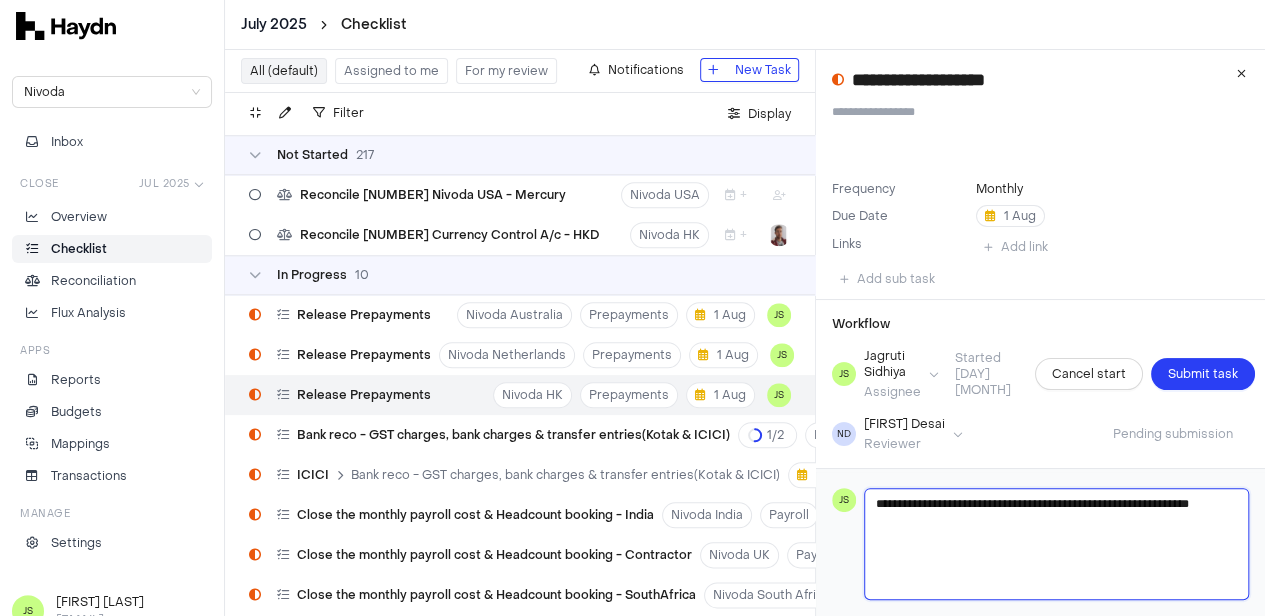type 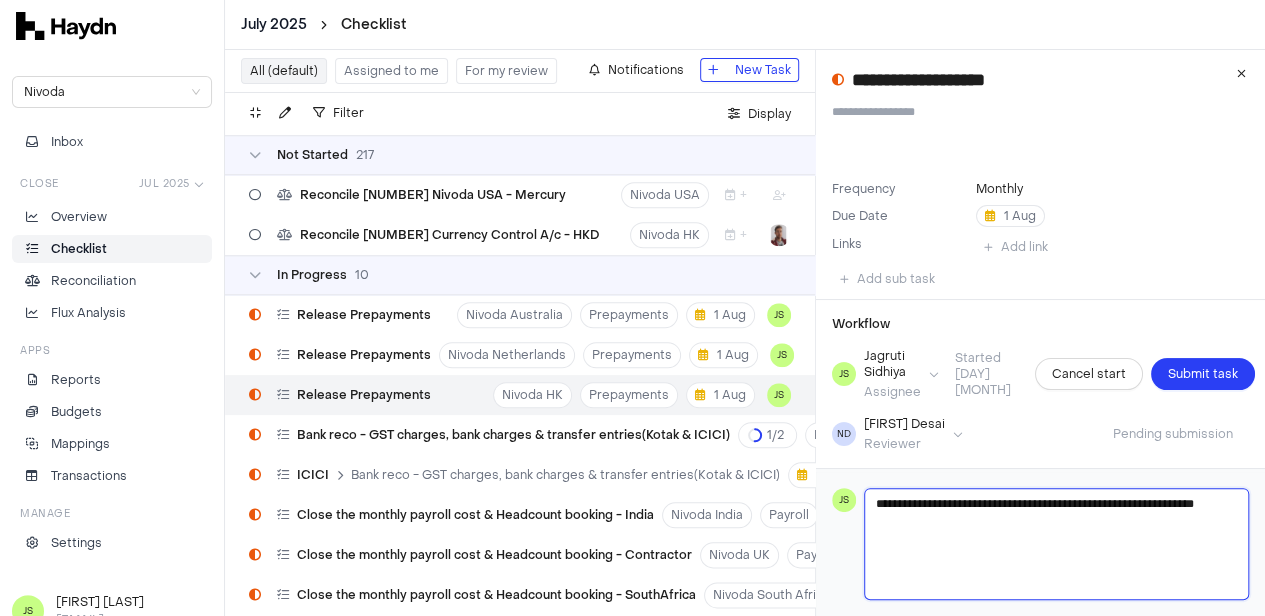 type 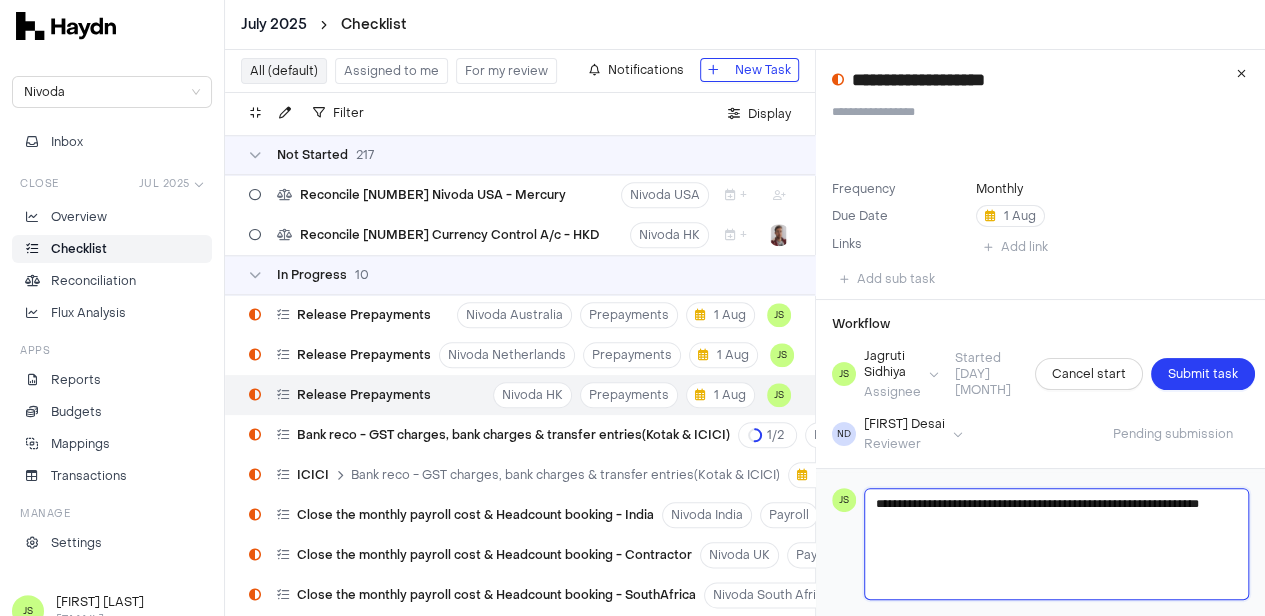 type 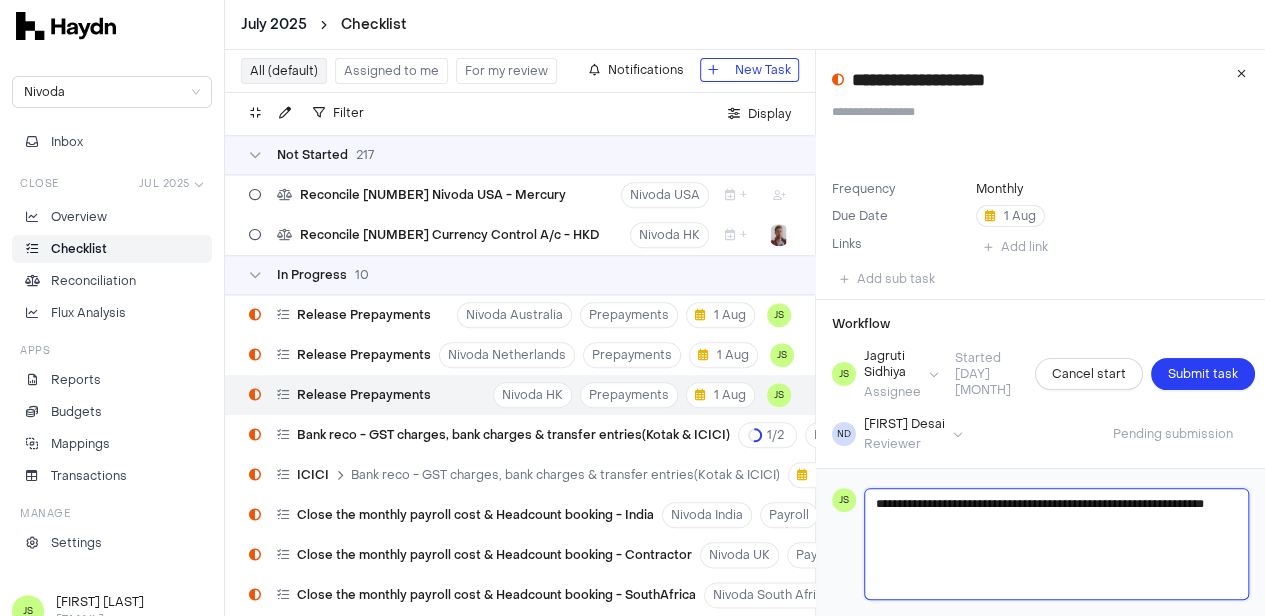 type 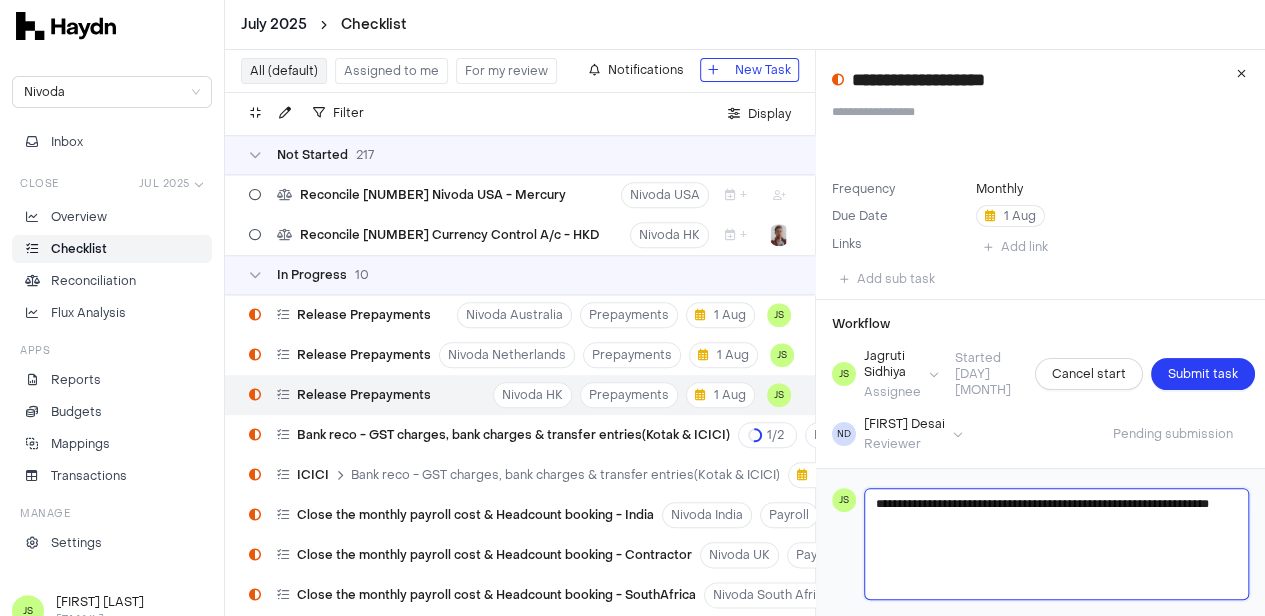 type 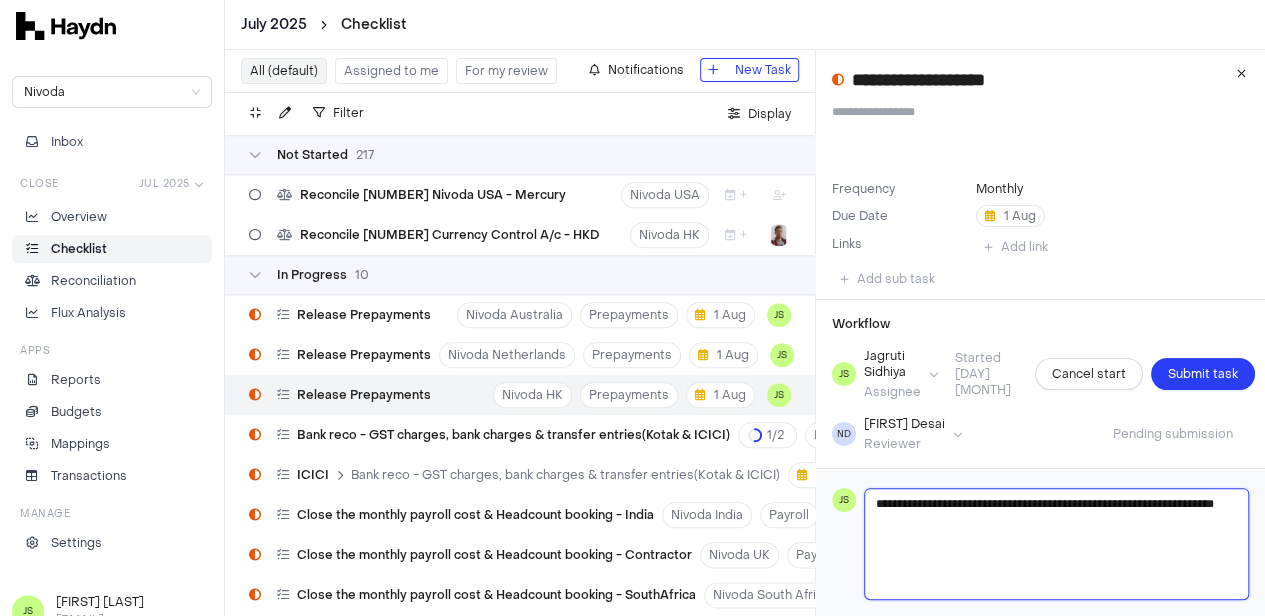 type 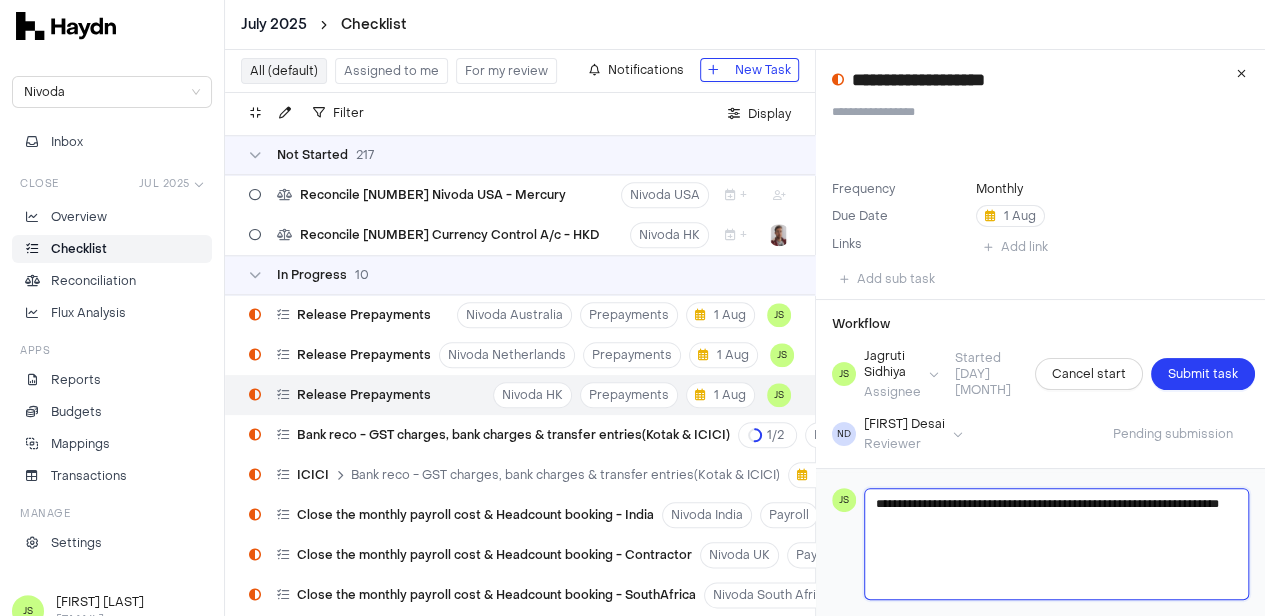 type 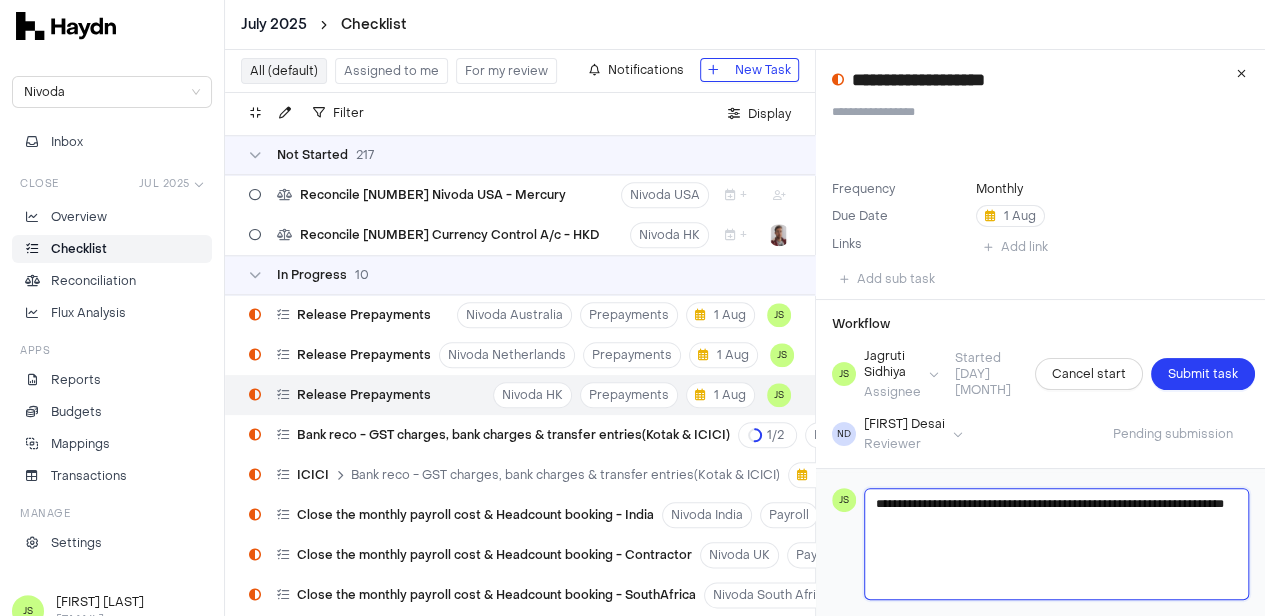 type 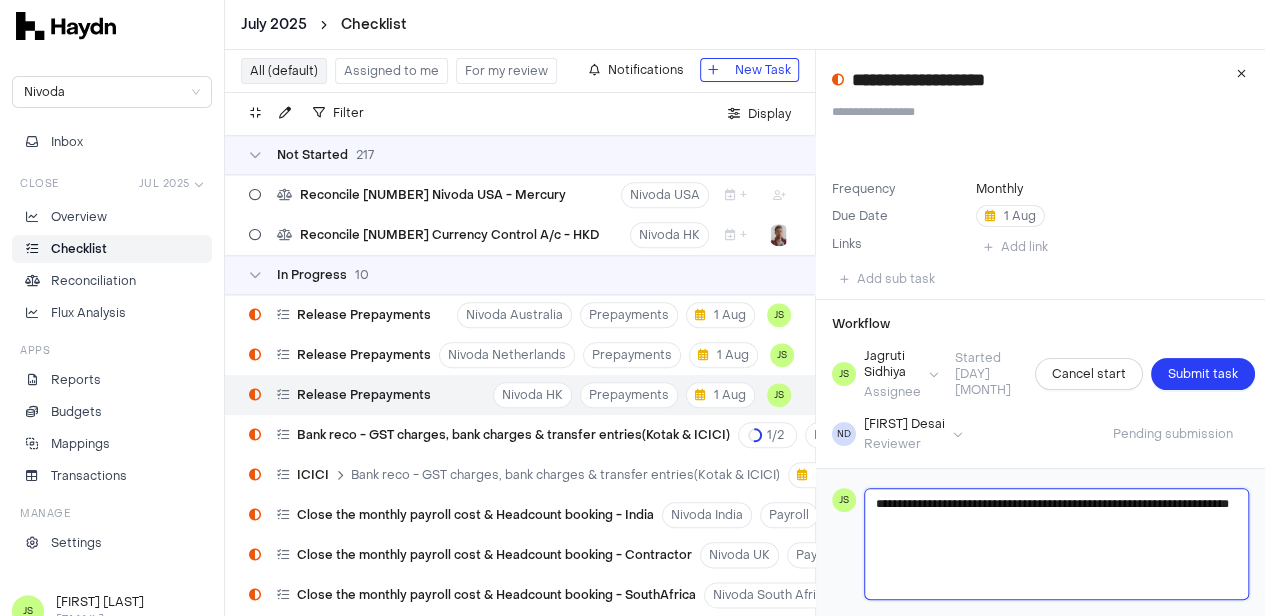 type 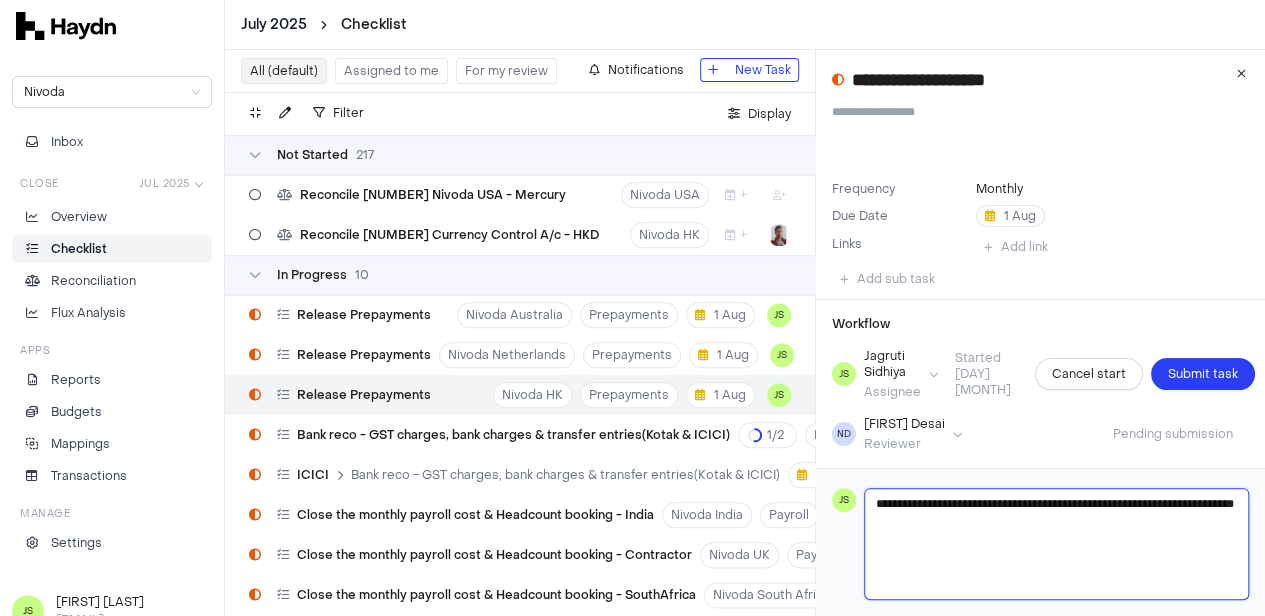 type 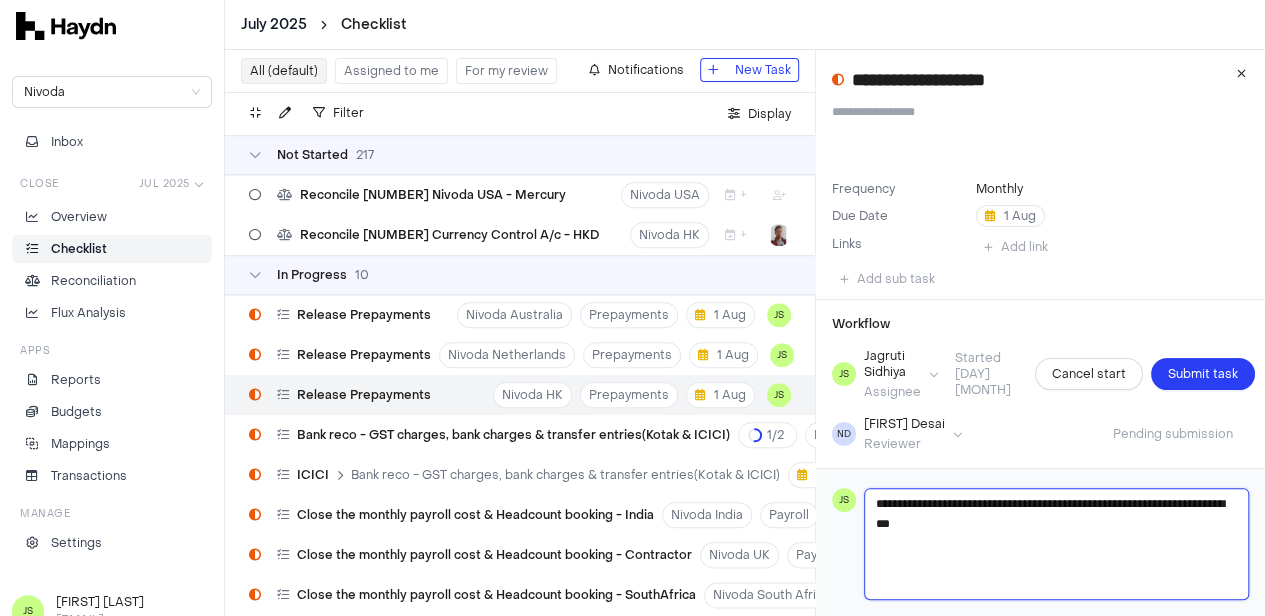 type 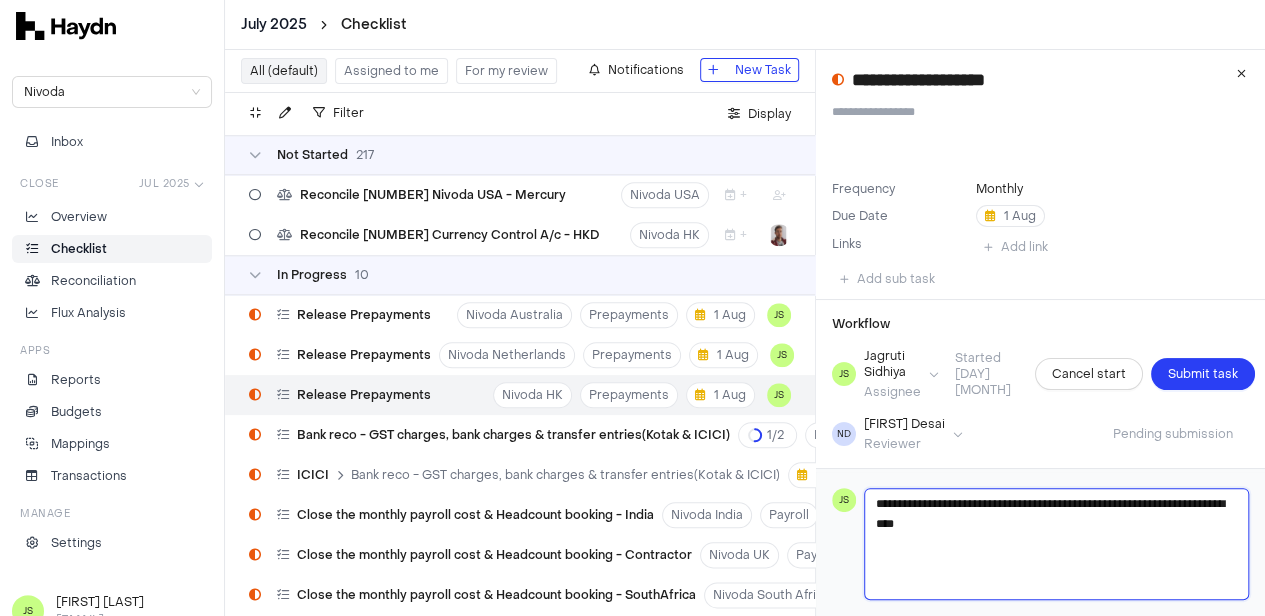 type 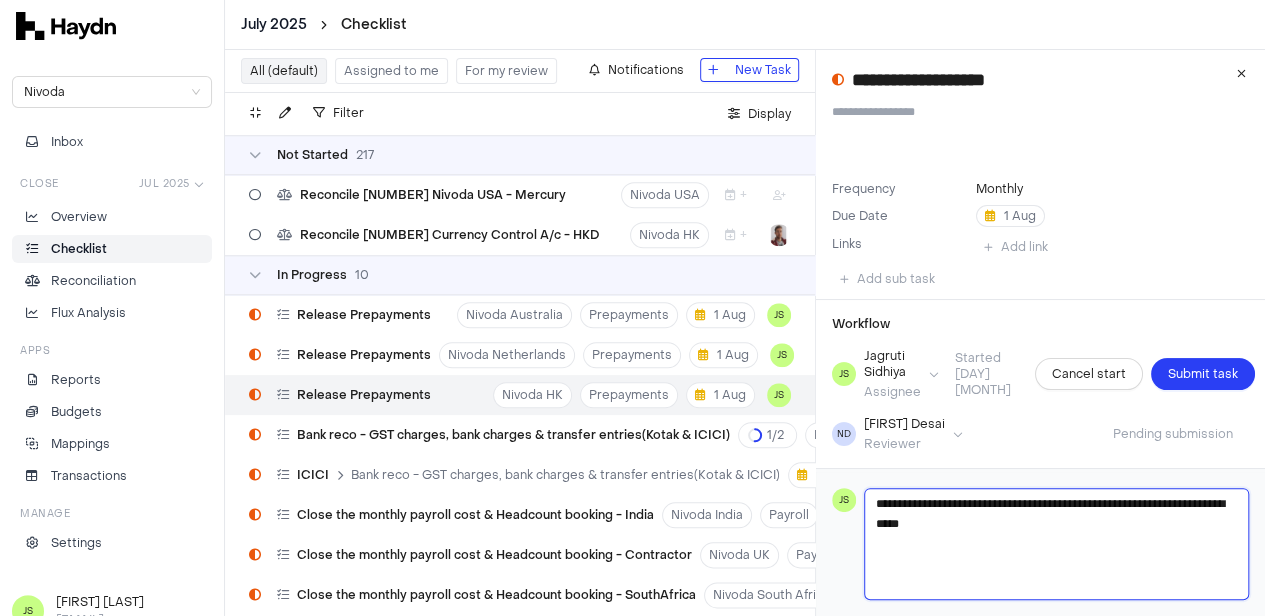 type 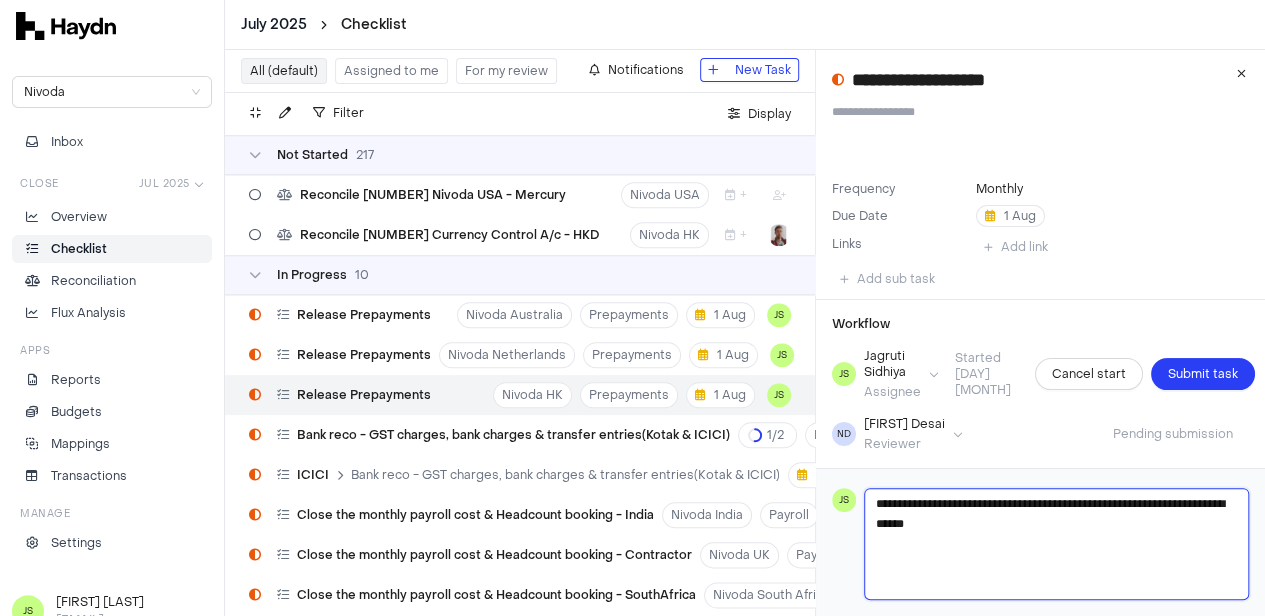 type 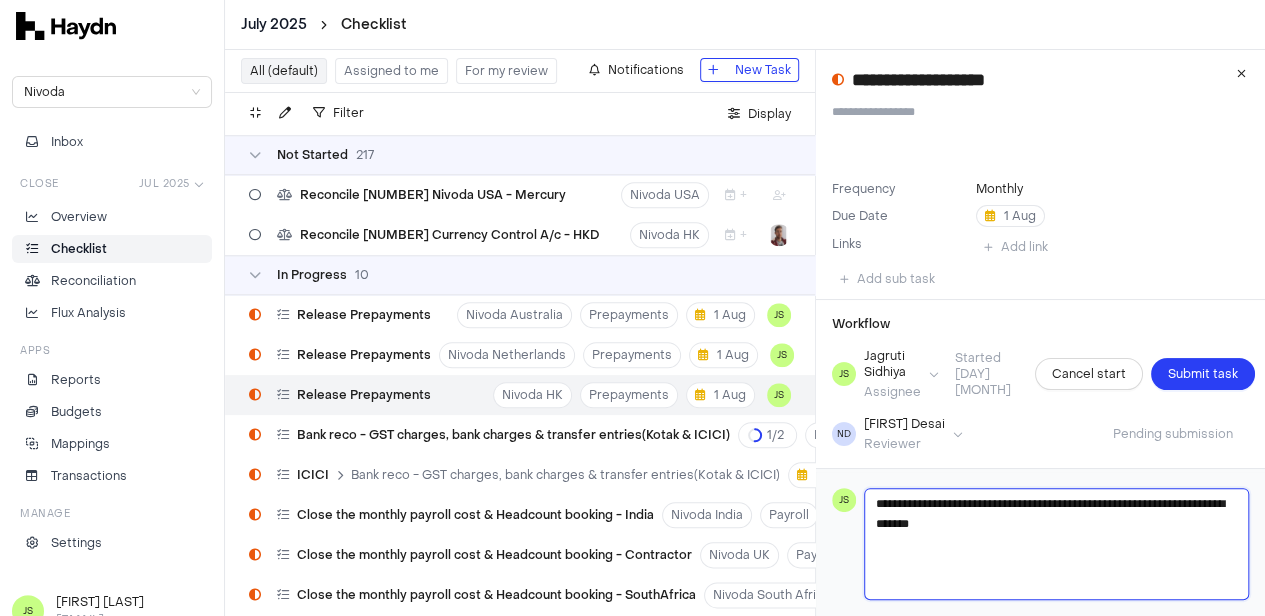type 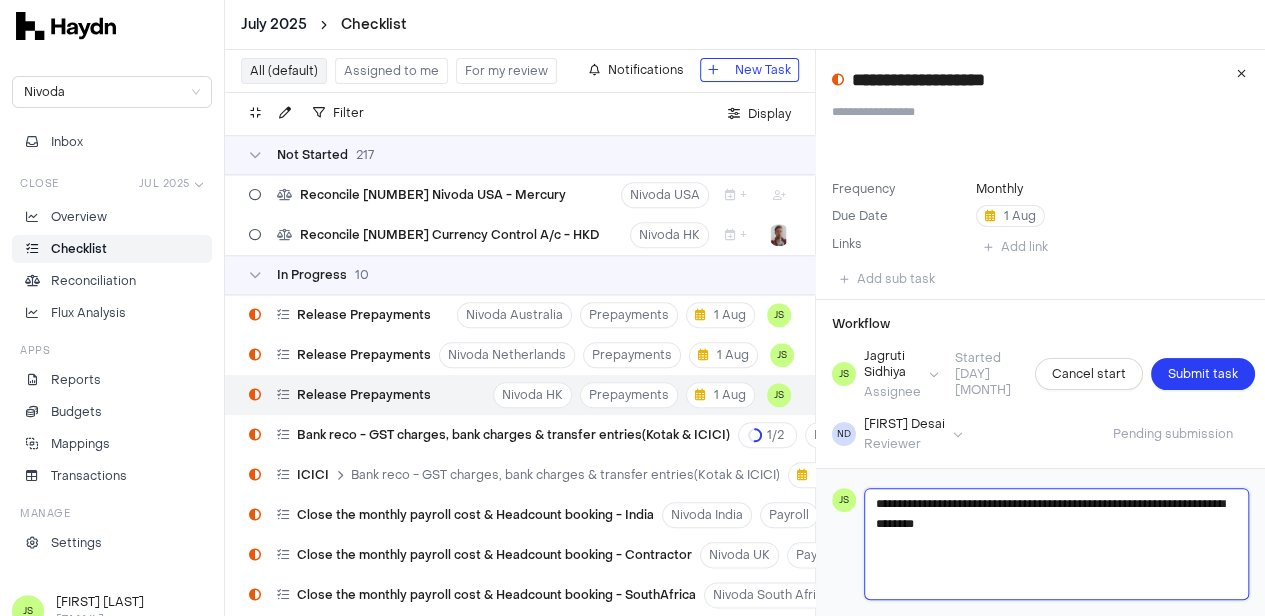 type 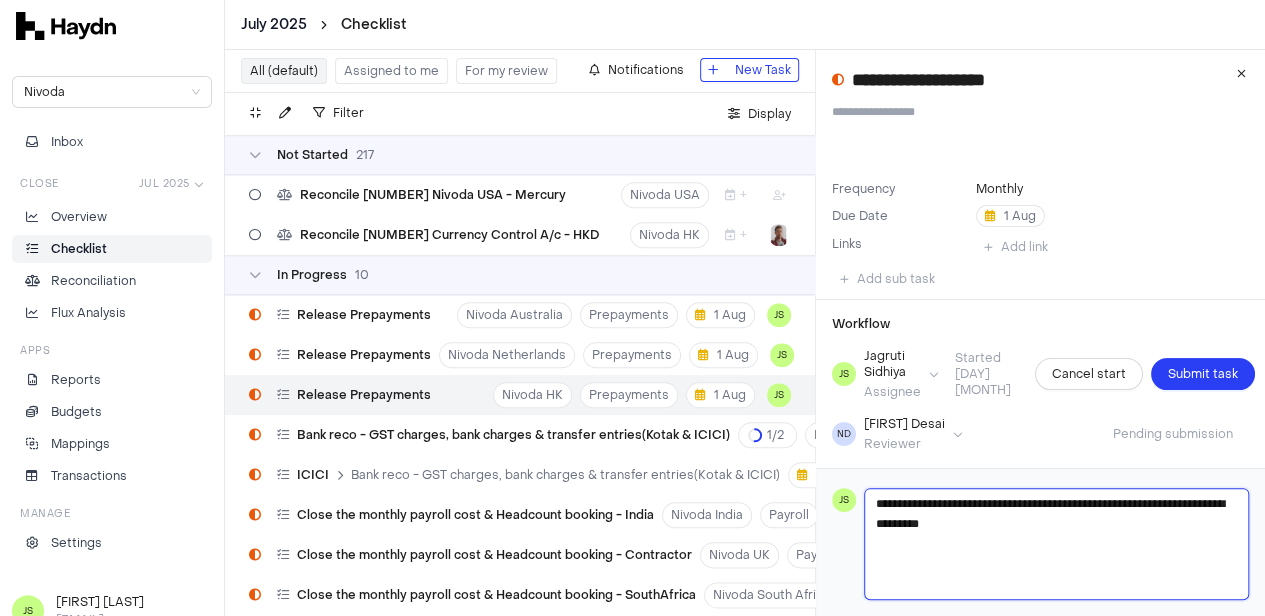 type 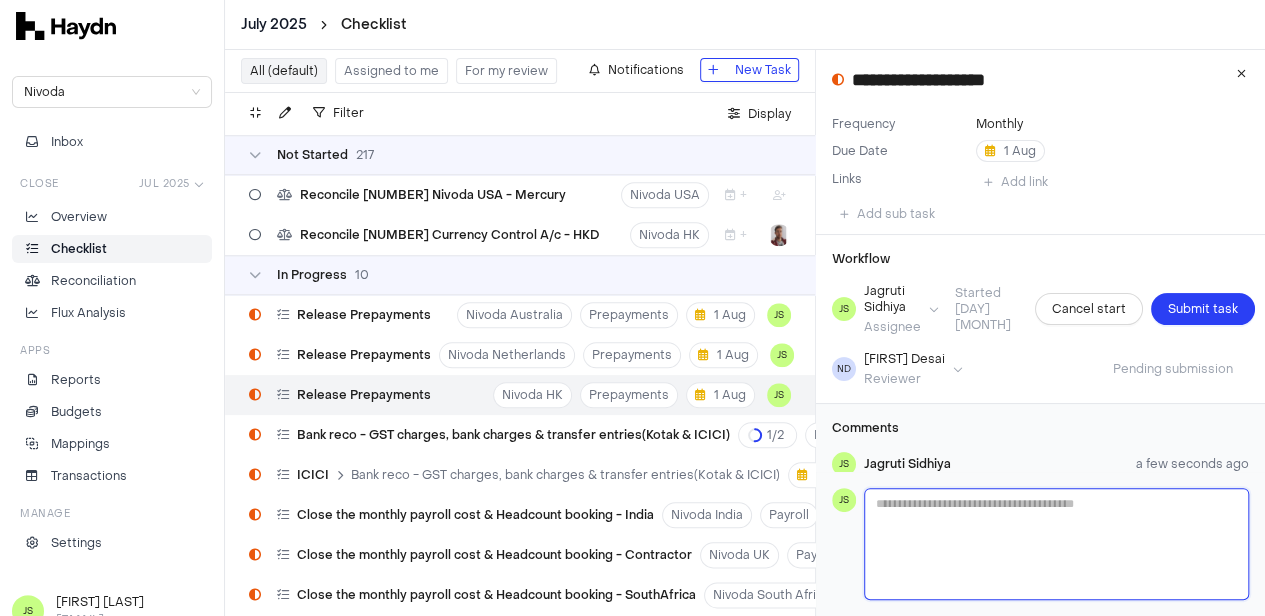 scroll, scrollTop: 130, scrollLeft: 0, axis: vertical 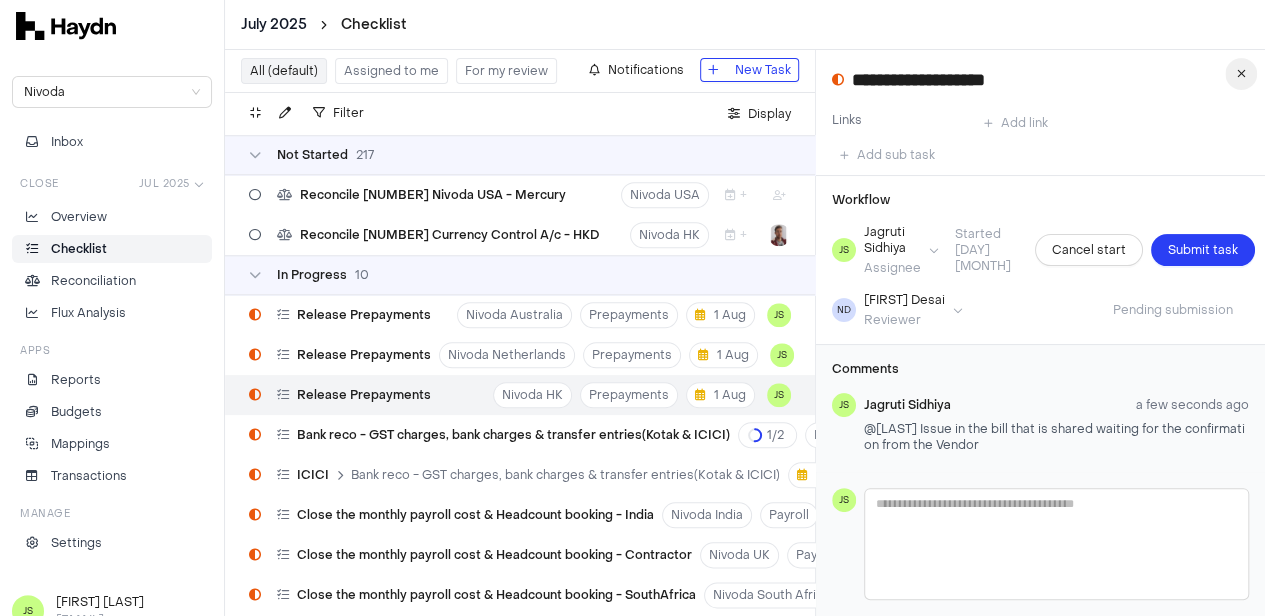 click at bounding box center (1241, 74) 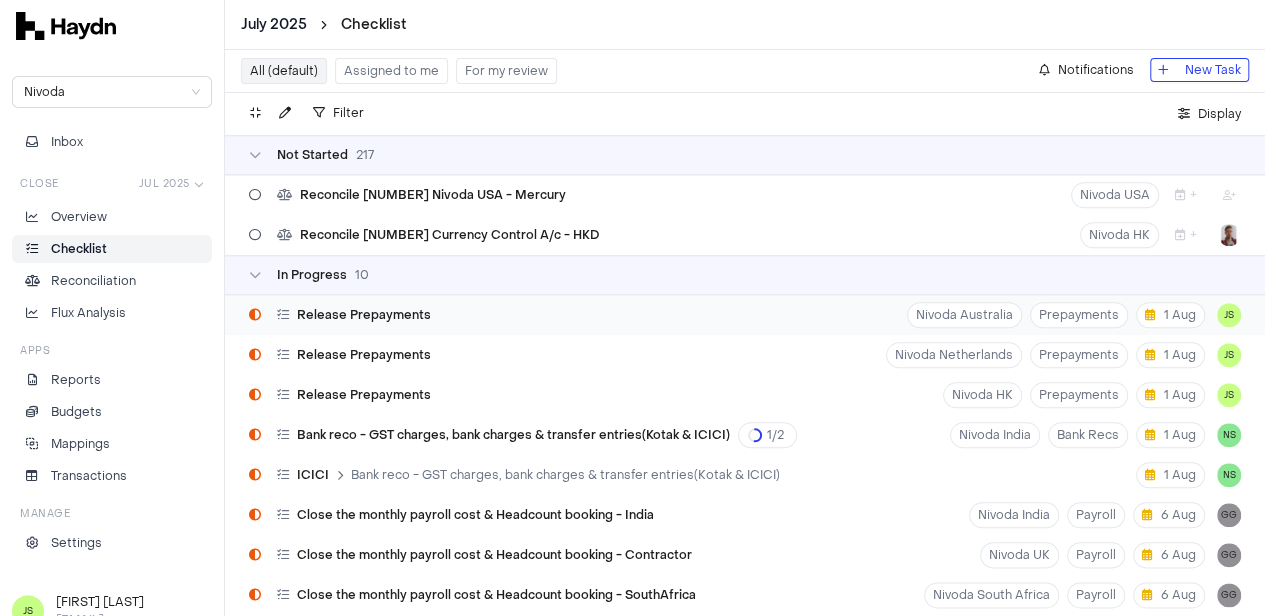 click on "Release Prepayments" at bounding box center (364, 315) 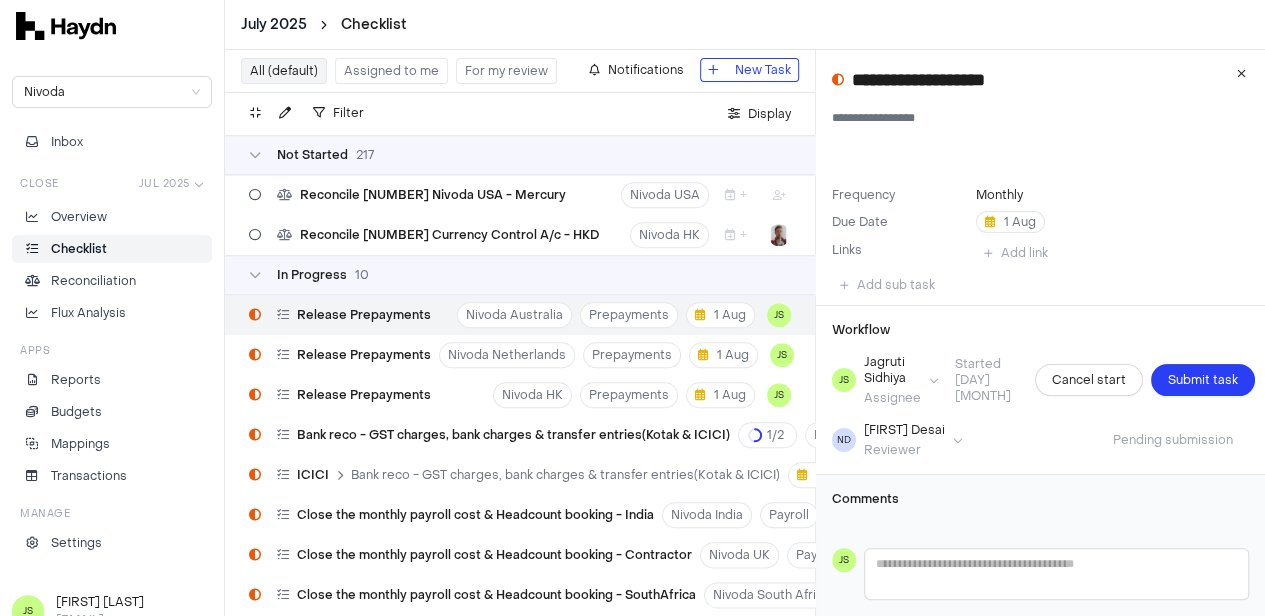 scroll, scrollTop: 6, scrollLeft: 0, axis: vertical 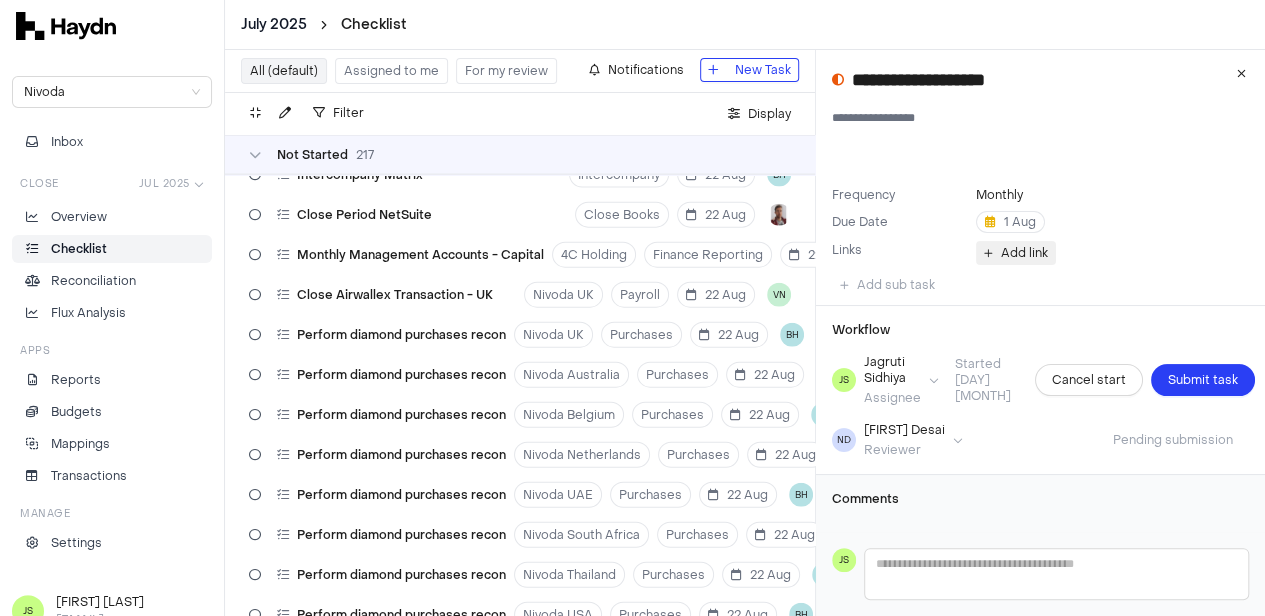 click on "Add link" at bounding box center (1024, 253) 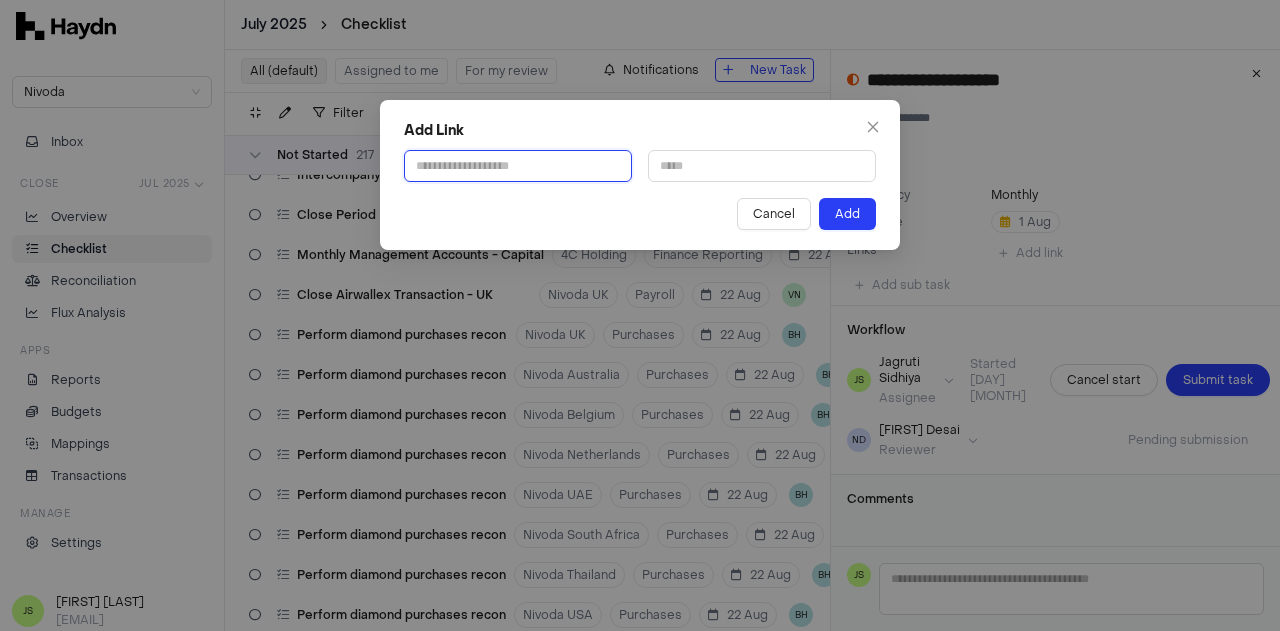 click at bounding box center (518, 166) 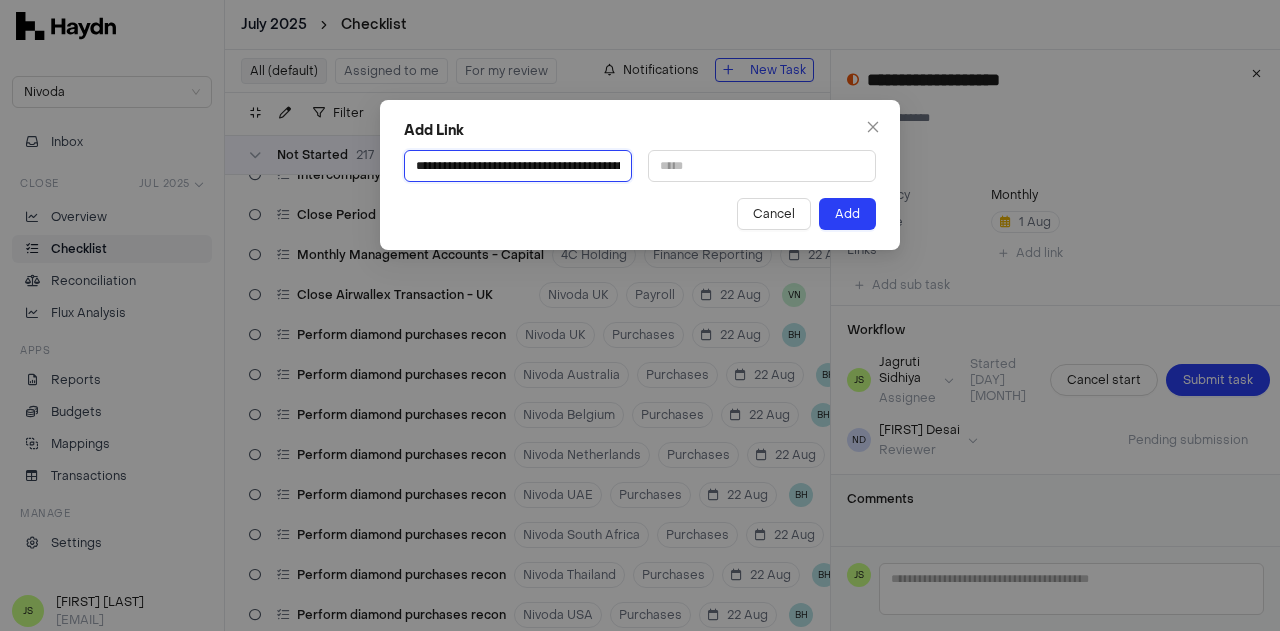 scroll, scrollTop: 0, scrollLeft: 470, axis: horizontal 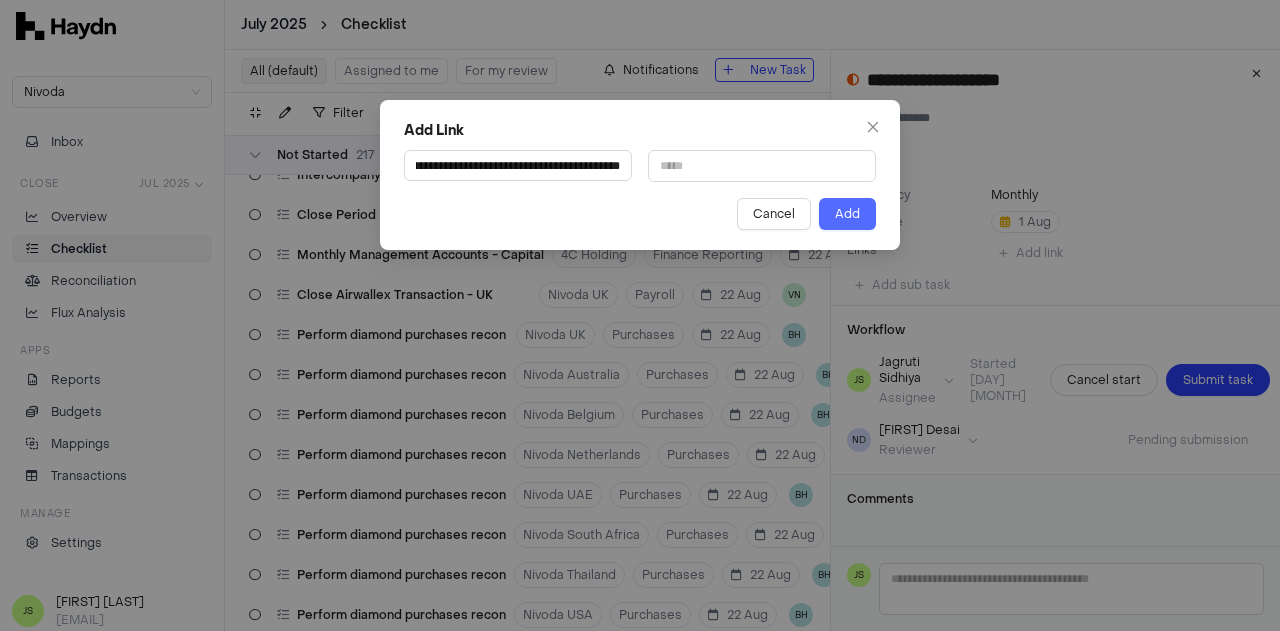click on "Add" at bounding box center [847, 214] 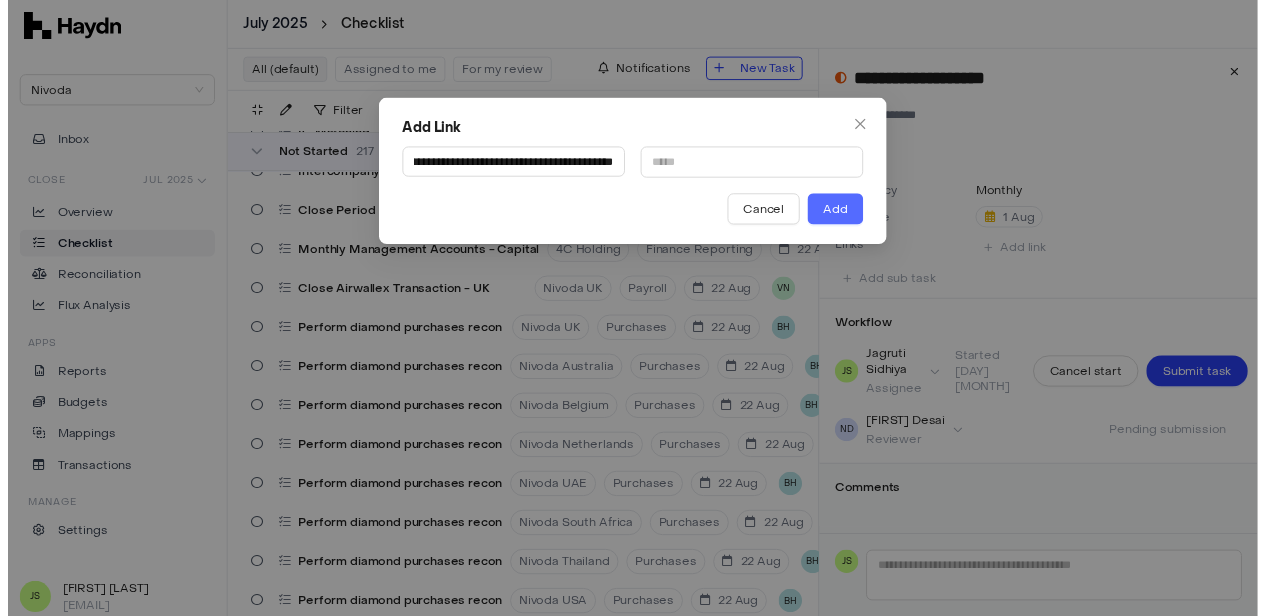 scroll, scrollTop: 0, scrollLeft: 0, axis: both 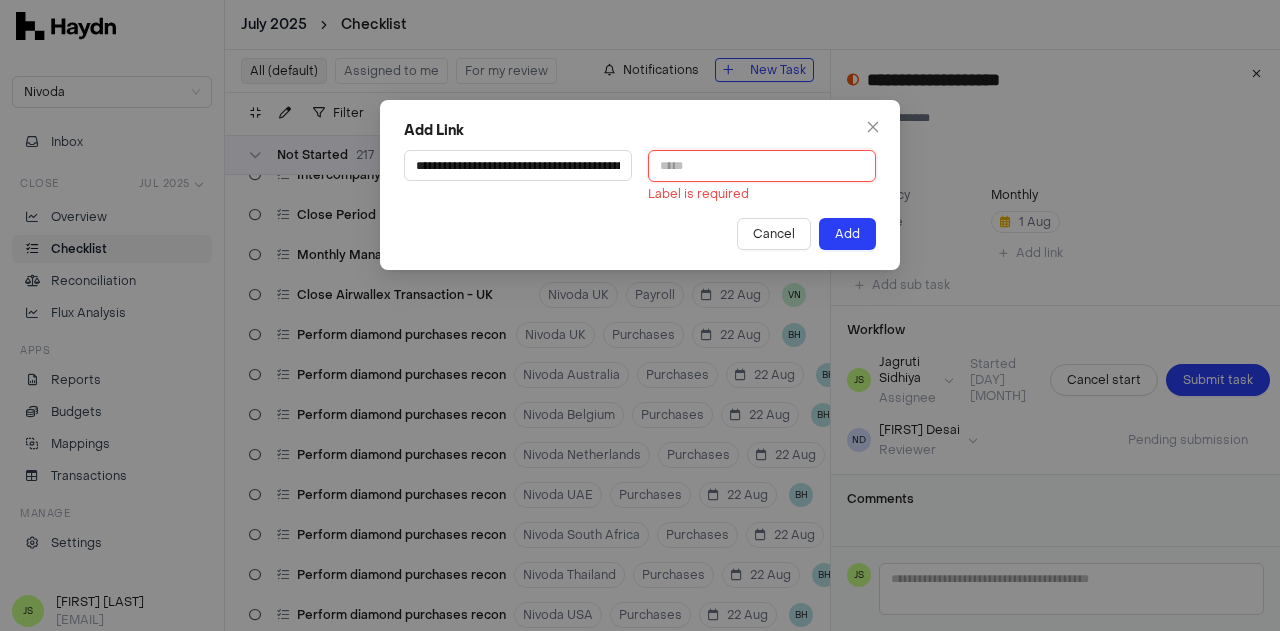 click at bounding box center (762, 166) 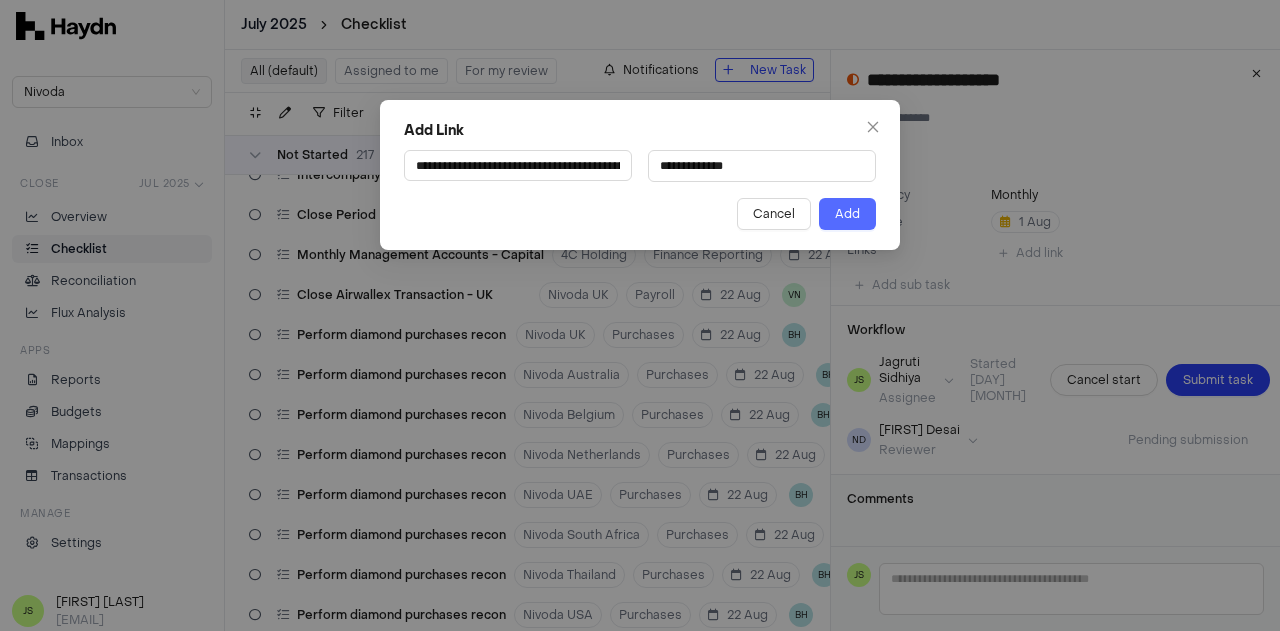 click on "Add" at bounding box center [847, 214] 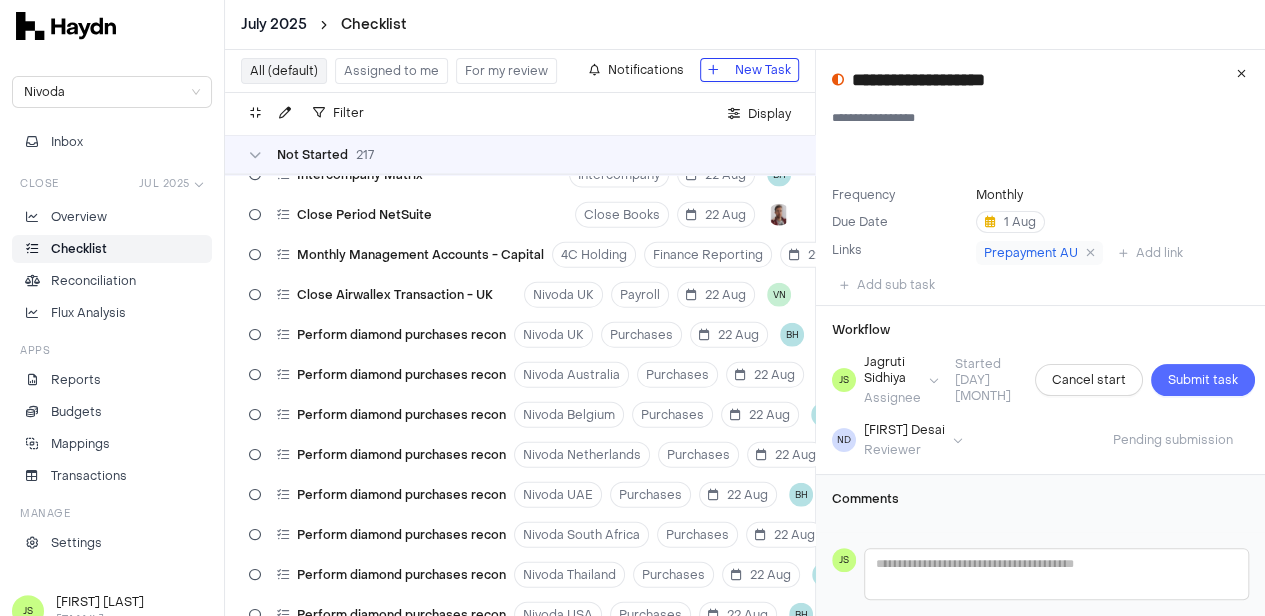 click on "Submit task" at bounding box center (1203, 380) 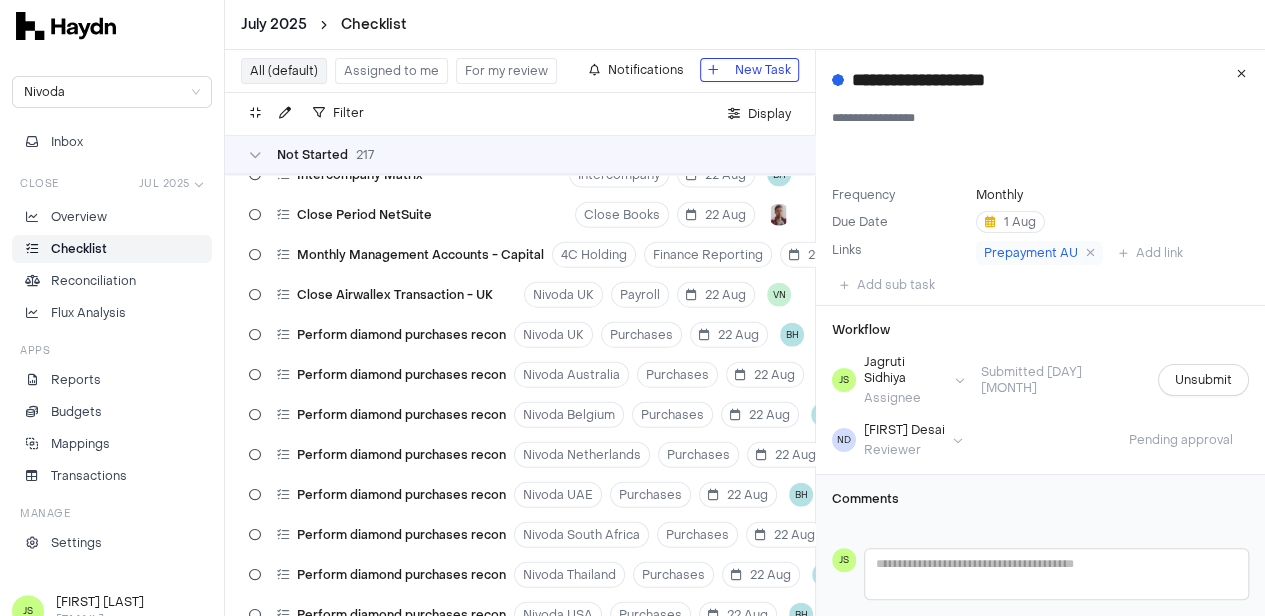 scroll, scrollTop: 18, scrollLeft: 0, axis: vertical 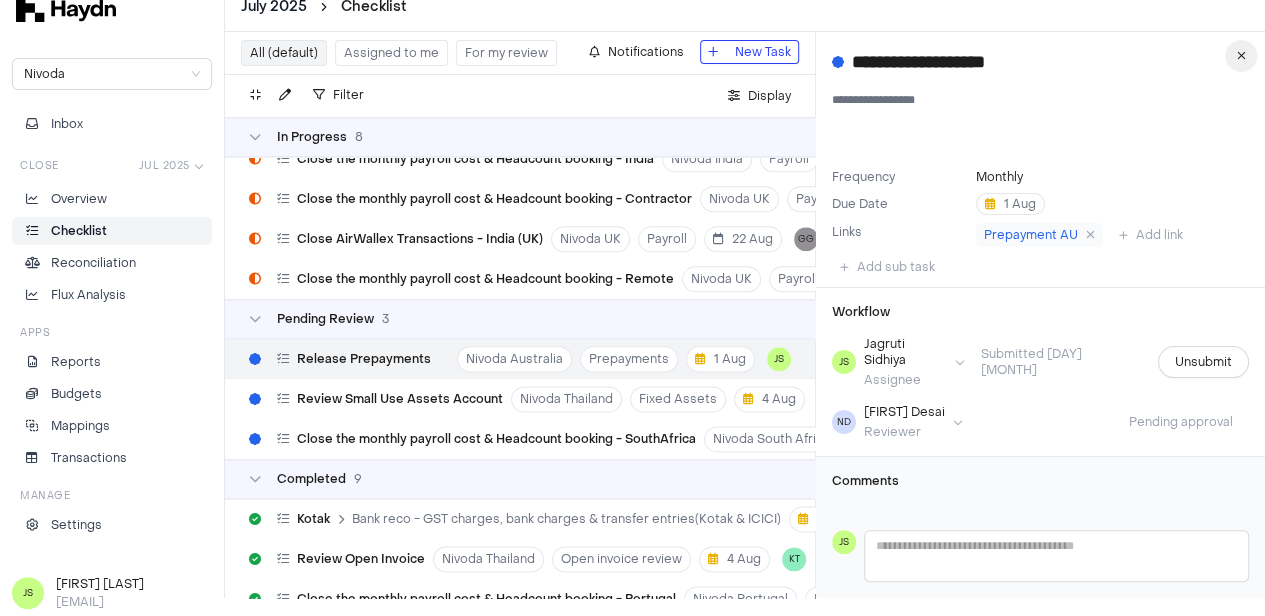 click at bounding box center (1241, 56) 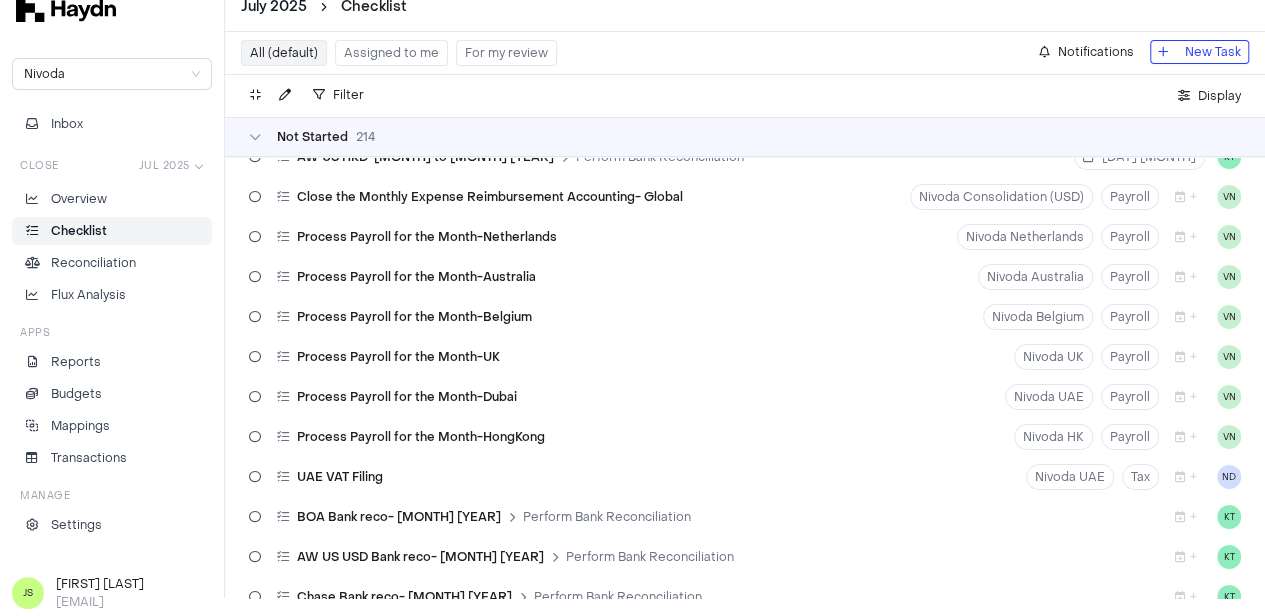 scroll, scrollTop: 6900, scrollLeft: 0, axis: vertical 